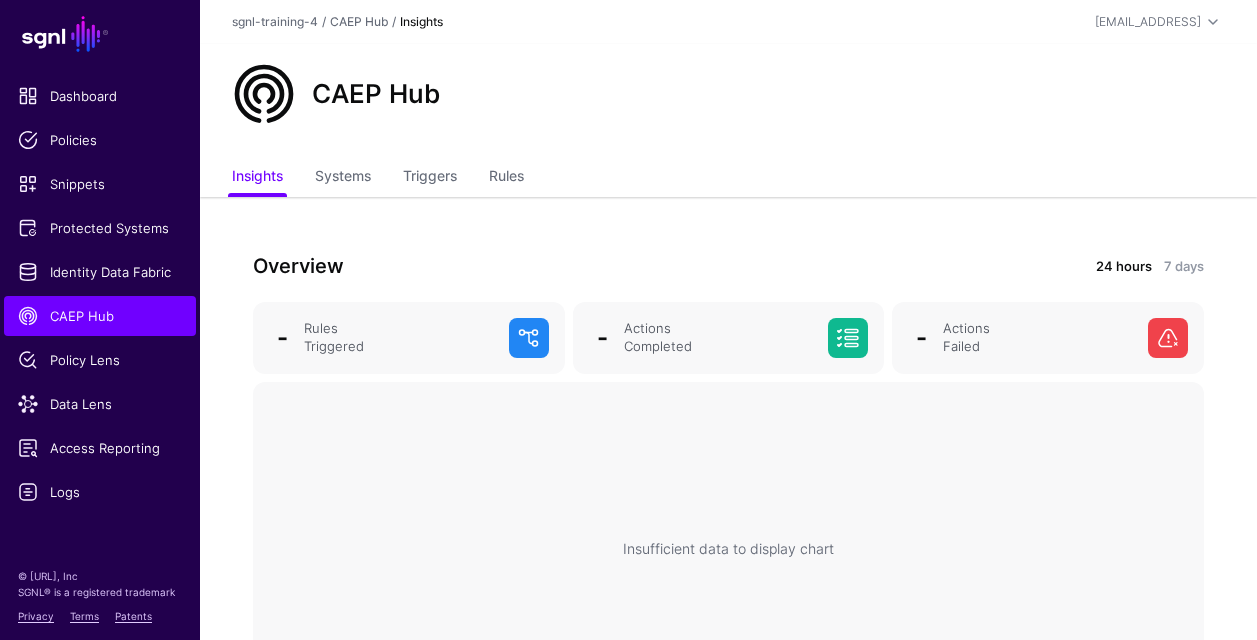 scroll, scrollTop: 0, scrollLeft: 0, axis: both 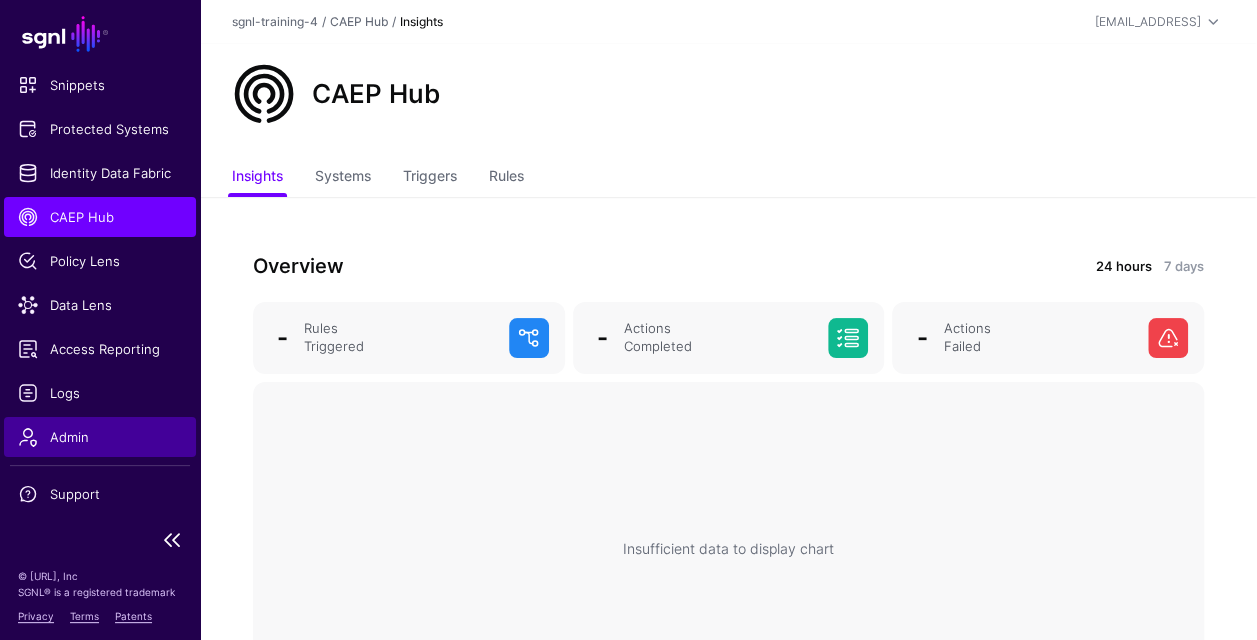 click on "Admin" 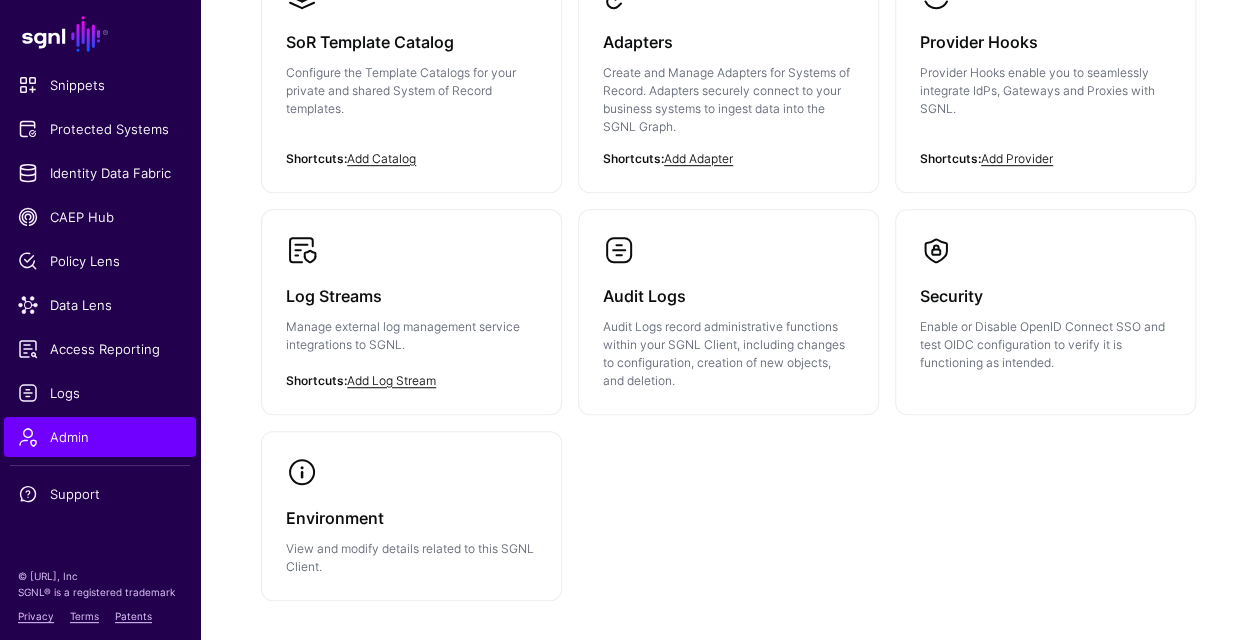 scroll, scrollTop: 500, scrollLeft: 0, axis: vertical 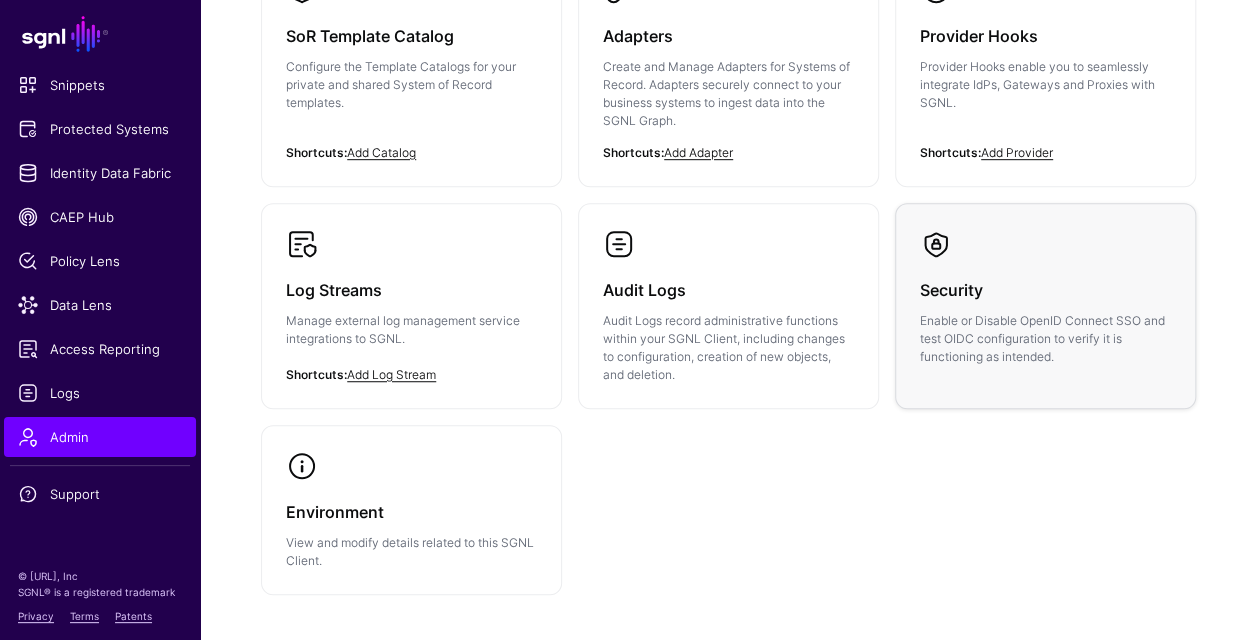 click on "Security  Enable or Disable OpenID Connect SSO and test OIDC configuration to verify it is functioning as intended." 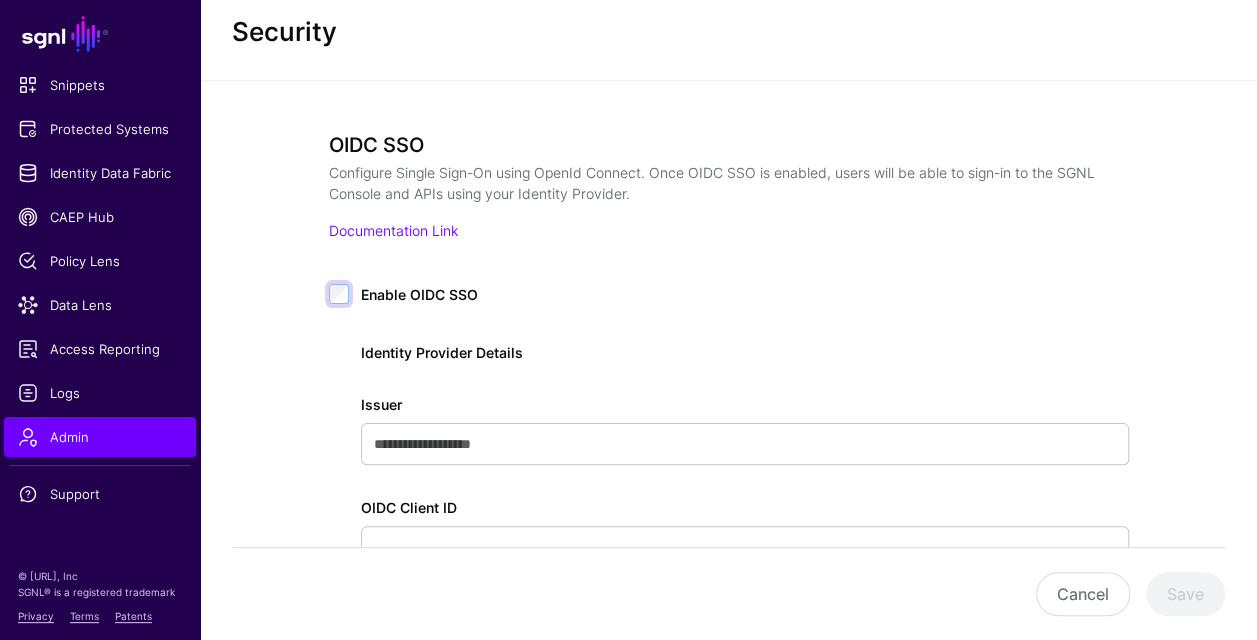 scroll, scrollTop: 0, scrollLeft: 0, axis: both 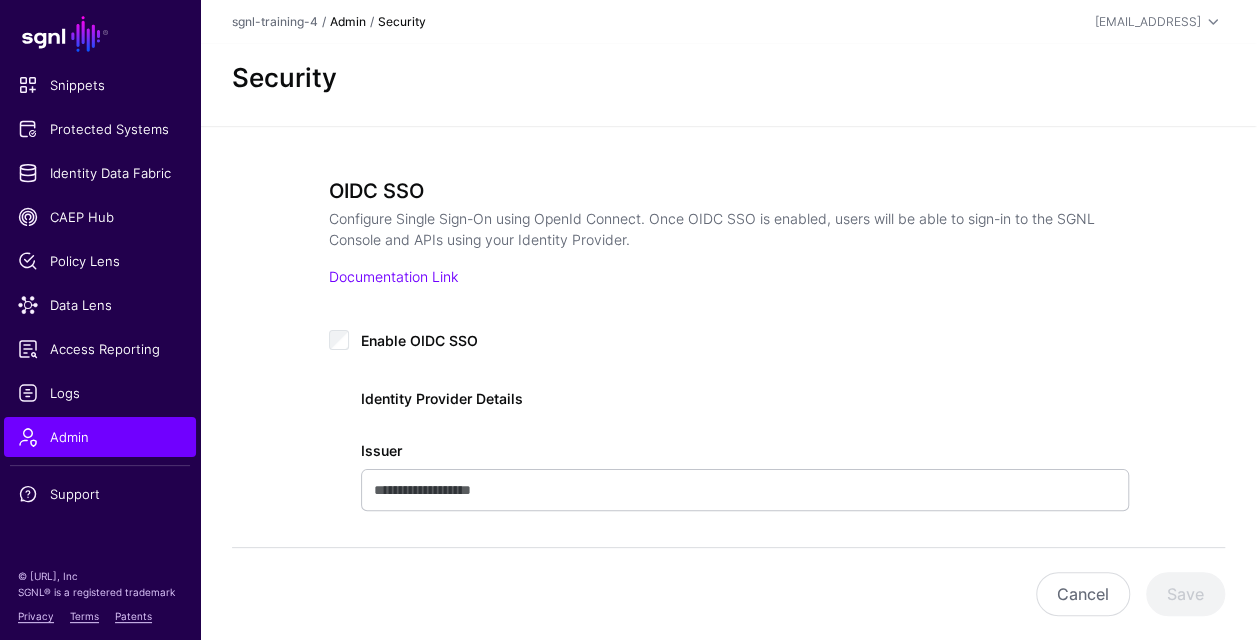 click on "Admin" 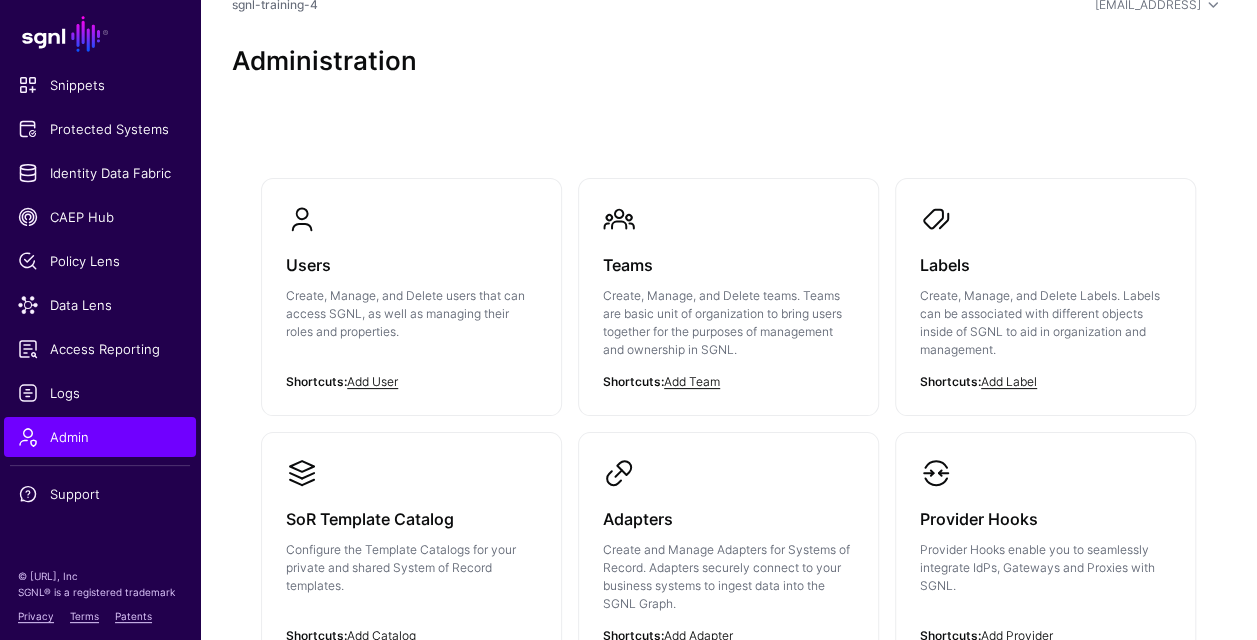 scroll, scrollTop: 4, scrollLeft: 0, axis: vertical 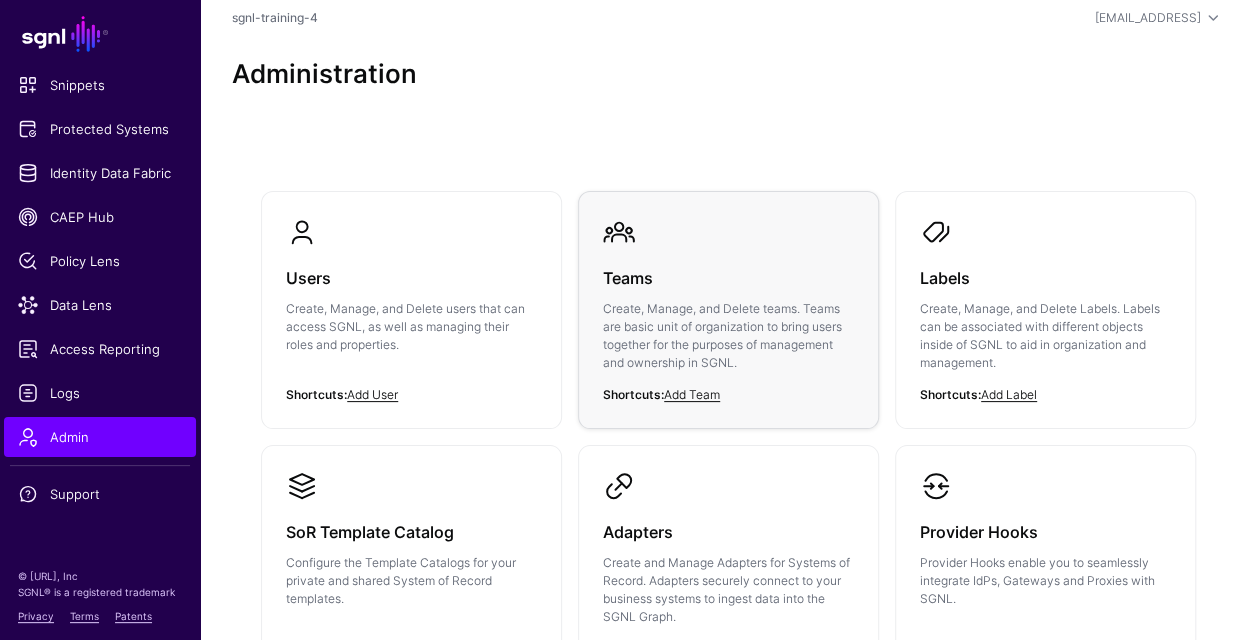 click on "Teams" 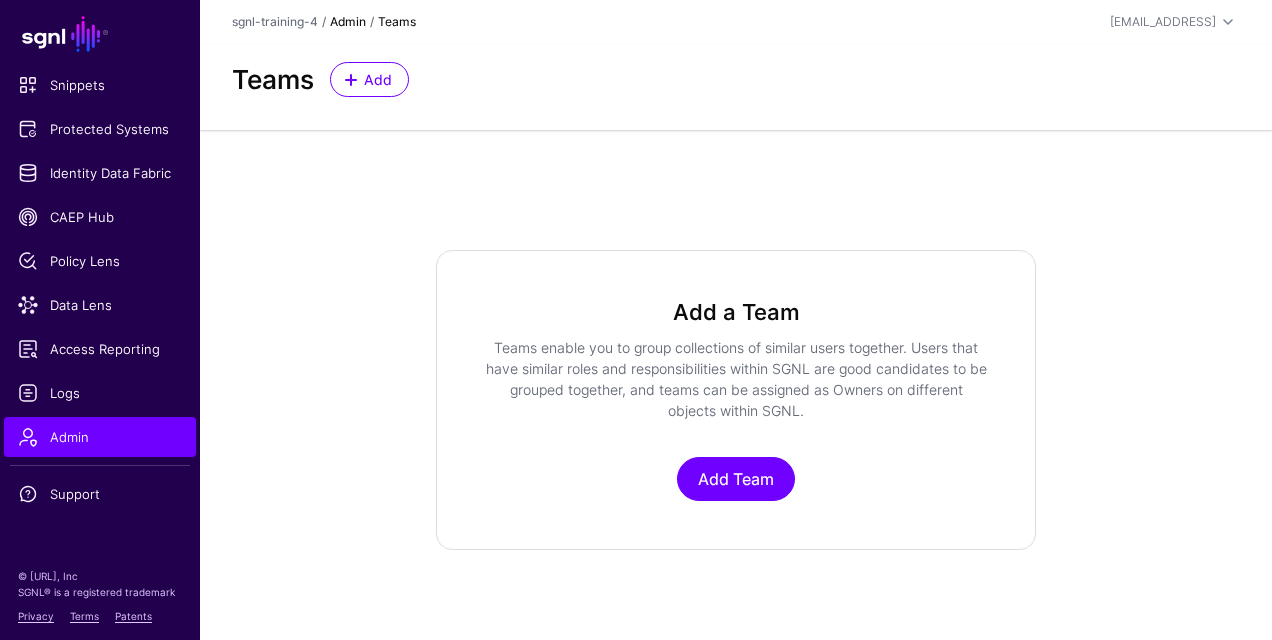 click on "Admin" 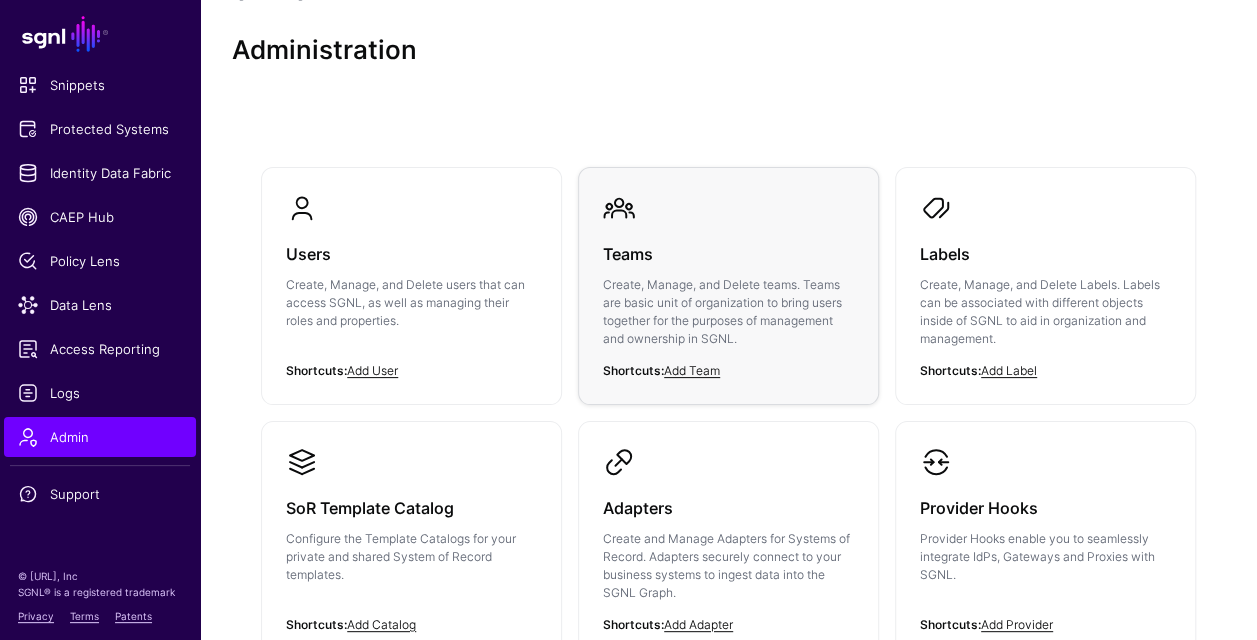 scroll, scrollTop: 0, scrollLeft: 0, axis: both 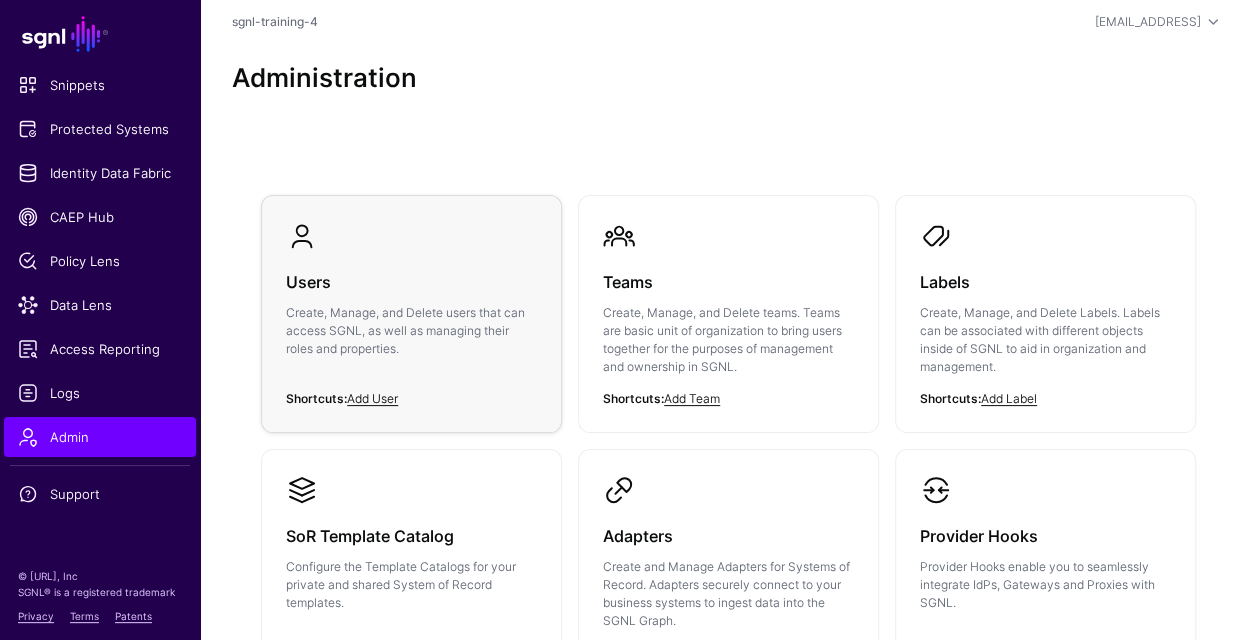 click on "Create, Manage, and Delete users that can access SGNL, as well as managing their roles and properties." 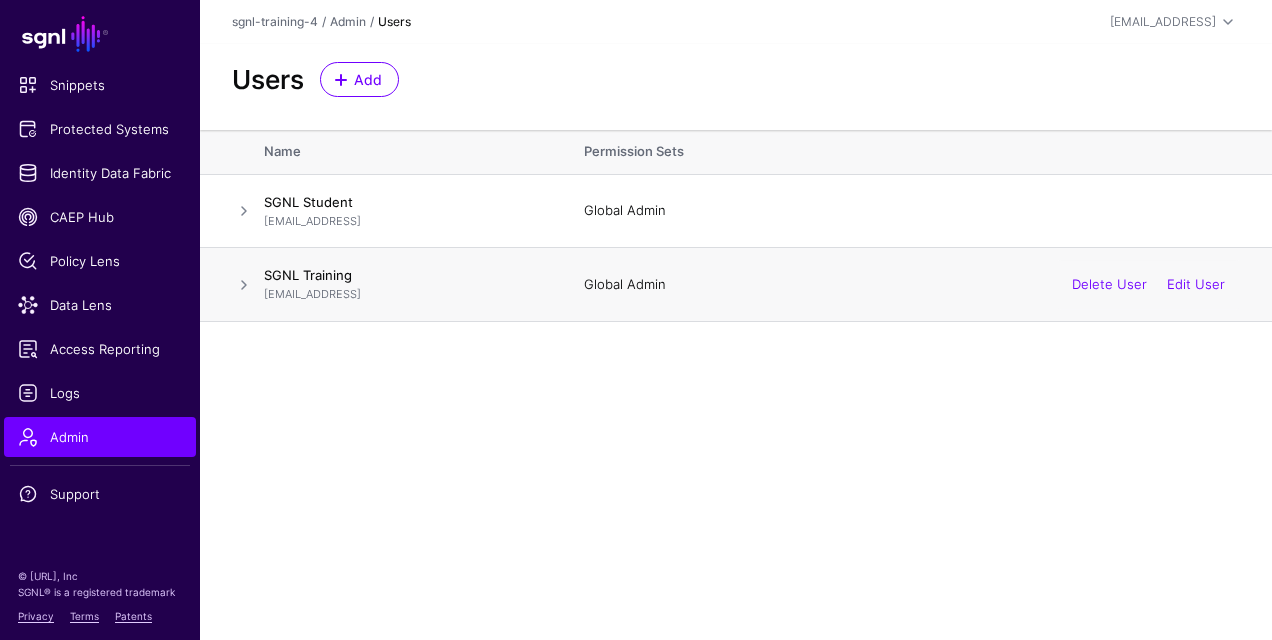 click on "SGNL Training" 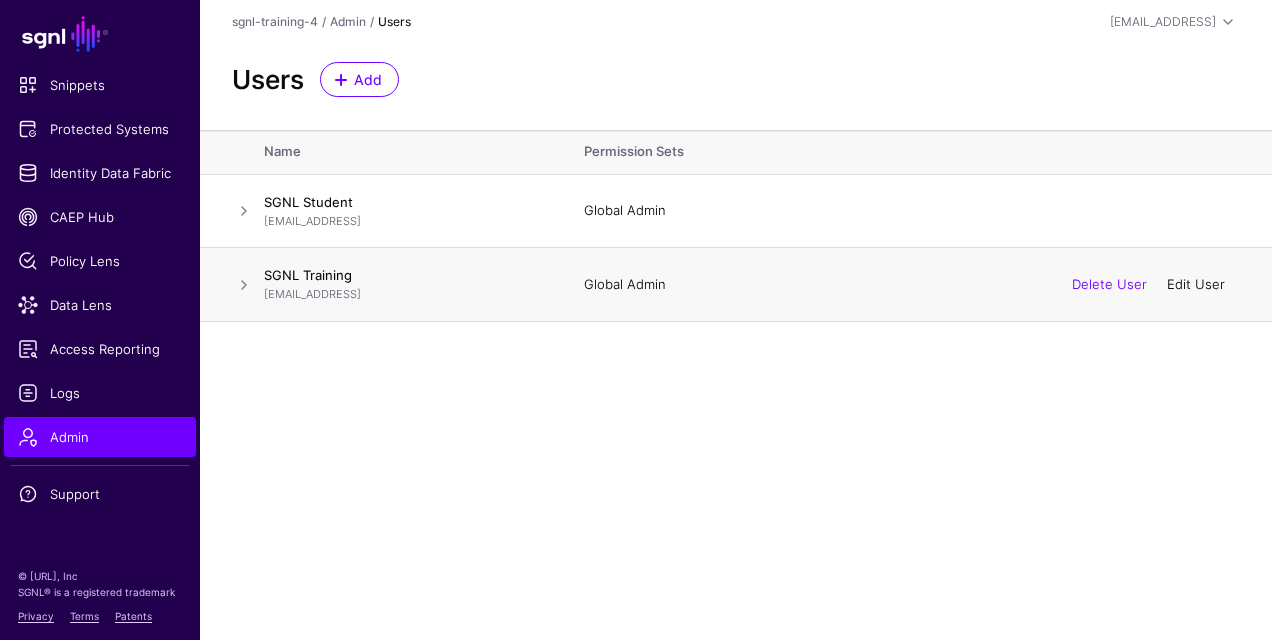 click on "Edit User" 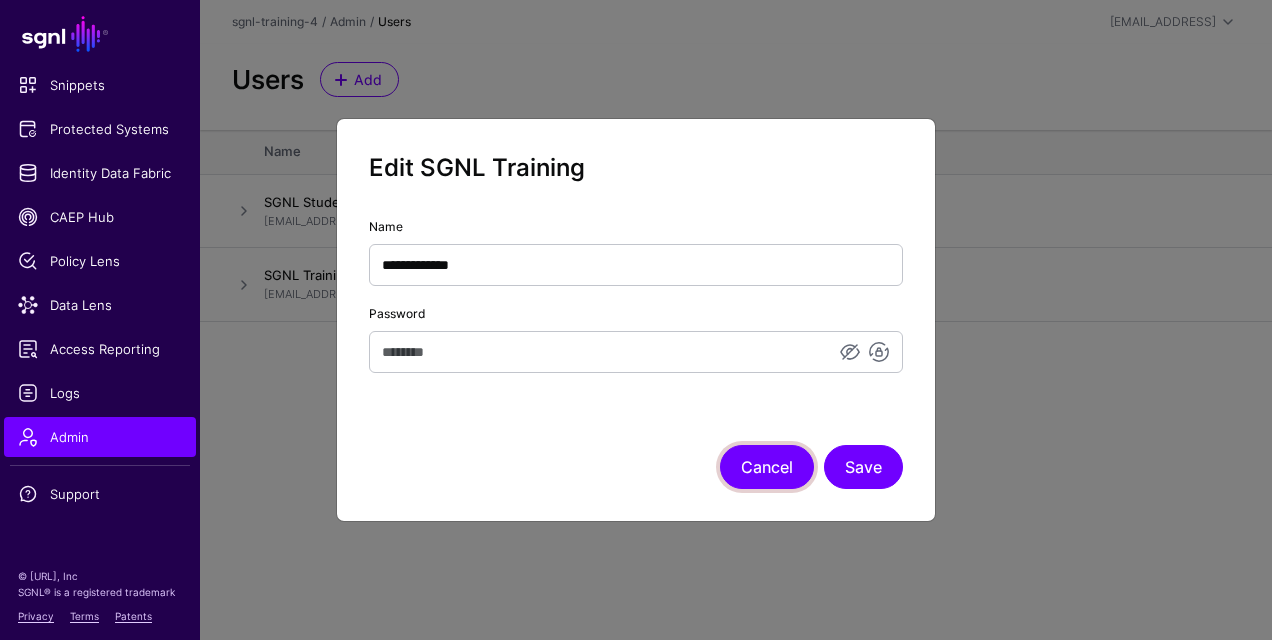 click on "Cancel" 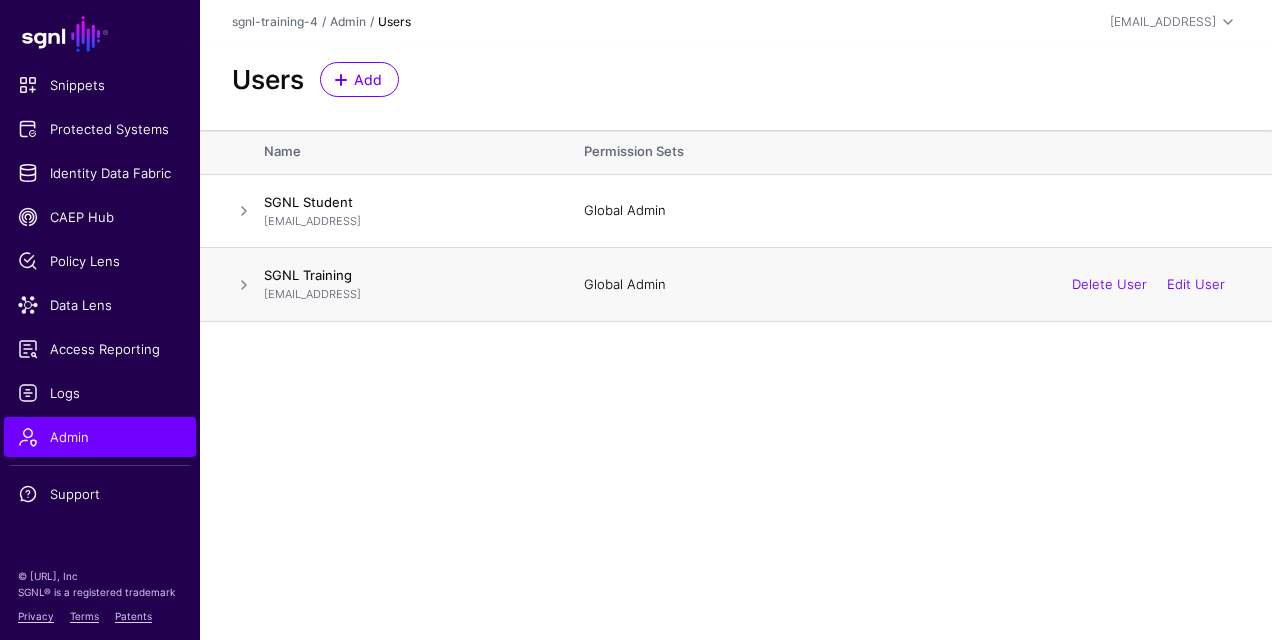 click 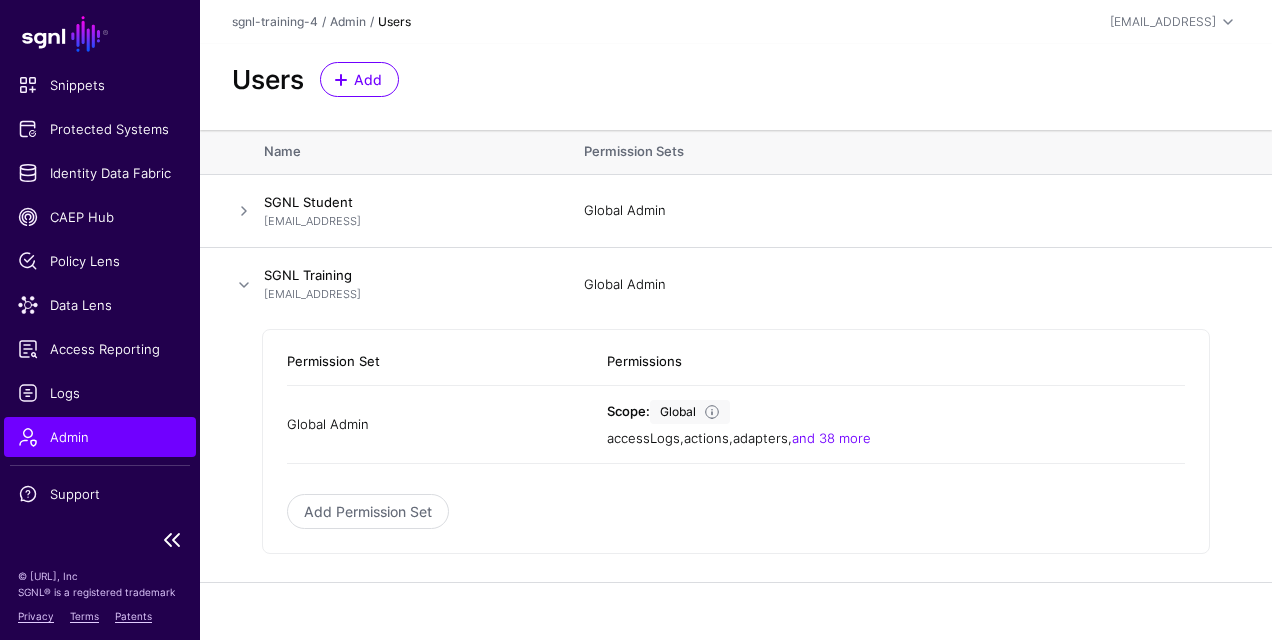 click on "Admin" 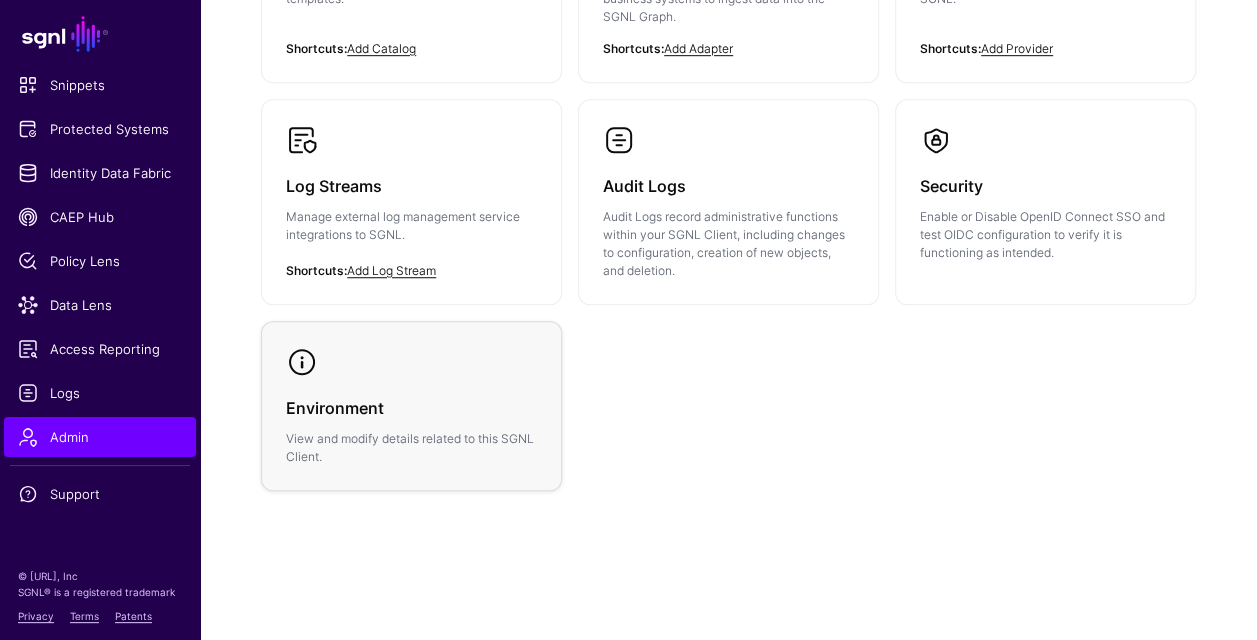 click on "Environment  View and modify details related to this SGNL Client." 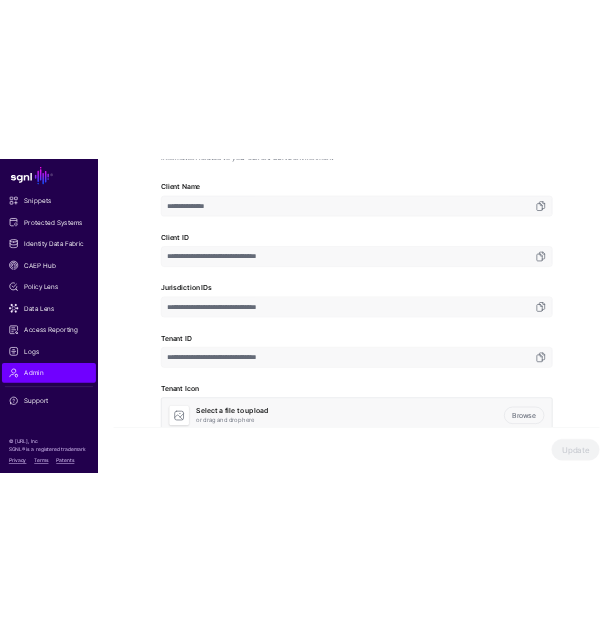 scroll, scrollTop: 0, scrollLeft: 0, axis: both 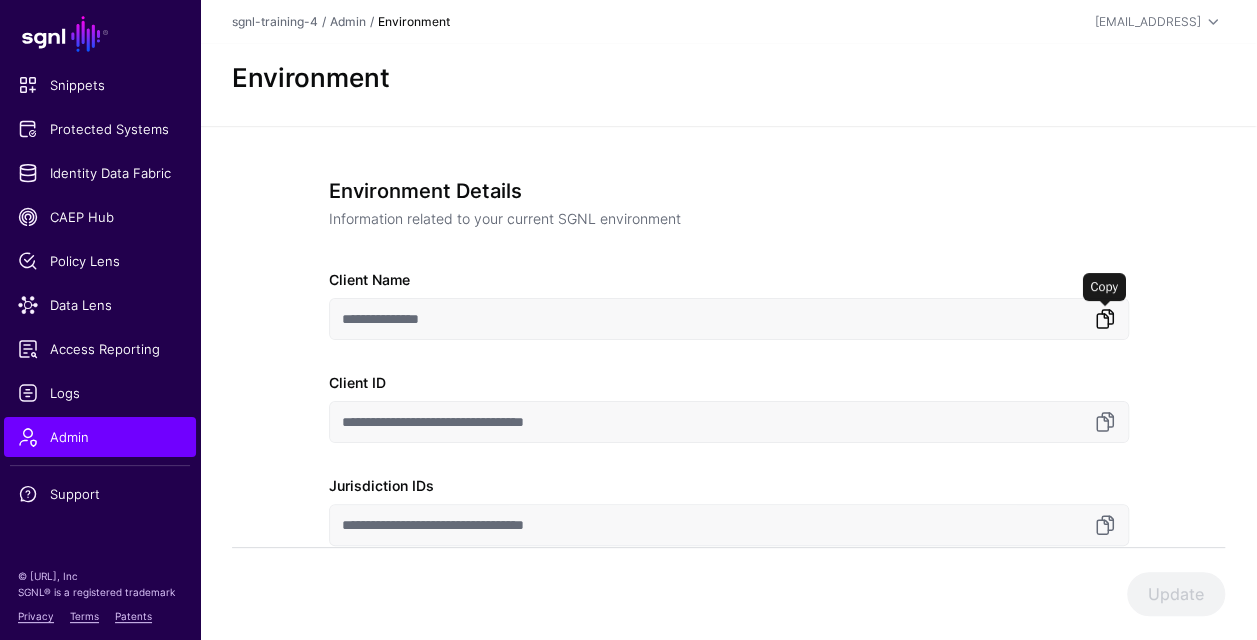 click 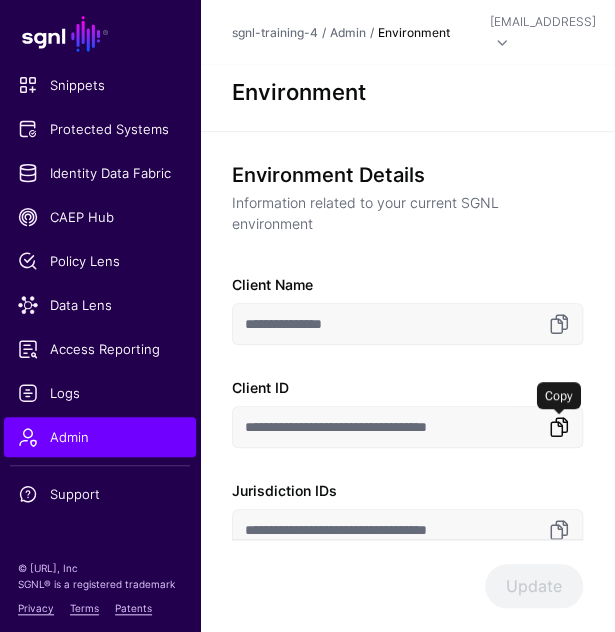 click 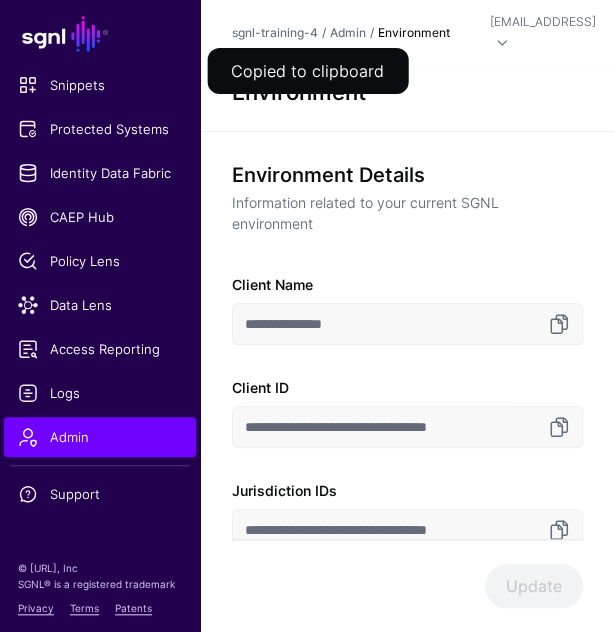 scroll, scrollTop: 100, scrollLeft: 0, axis: vertical 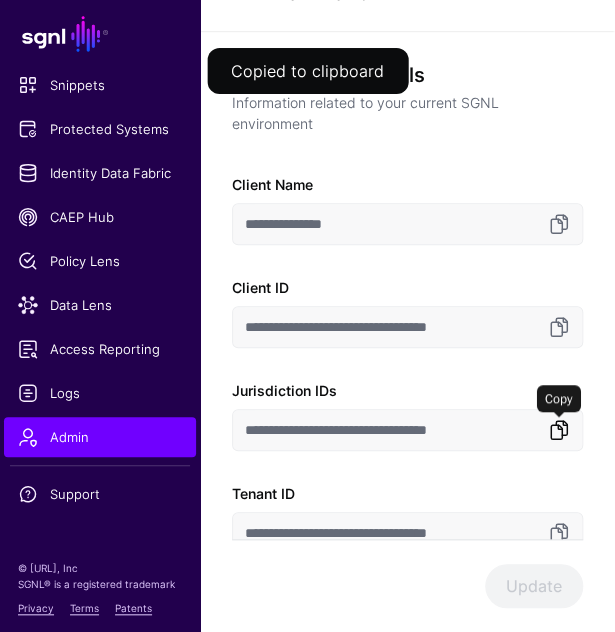 click 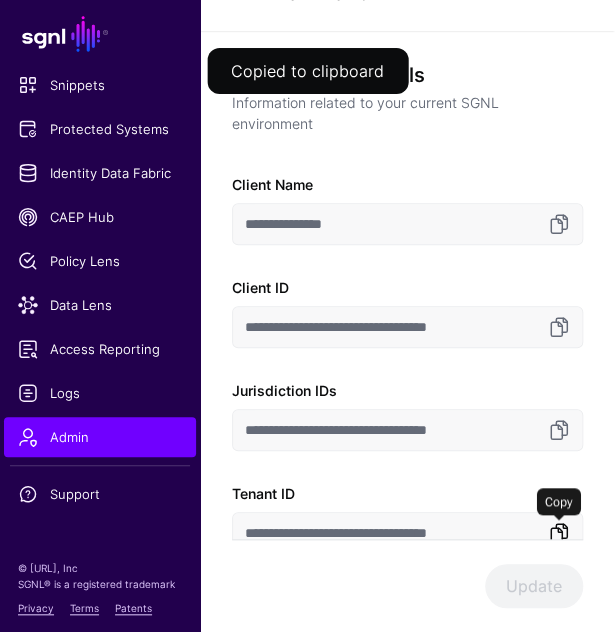 click 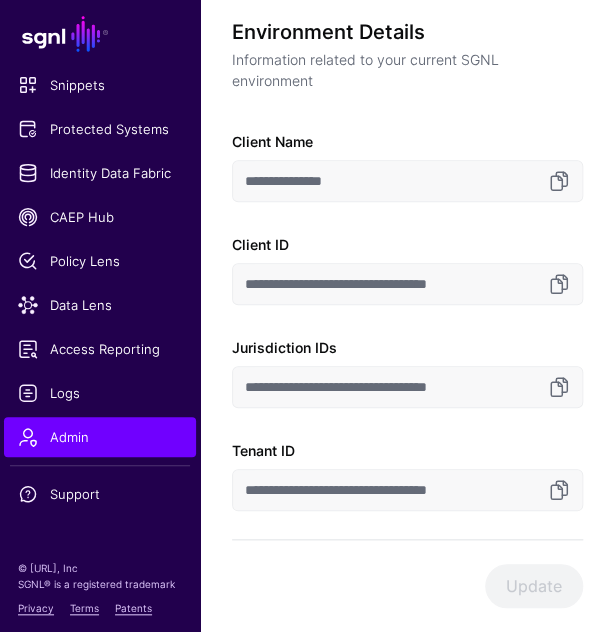 scroll, scrollTop: 88, scrollLeft: 0, axis: vertical 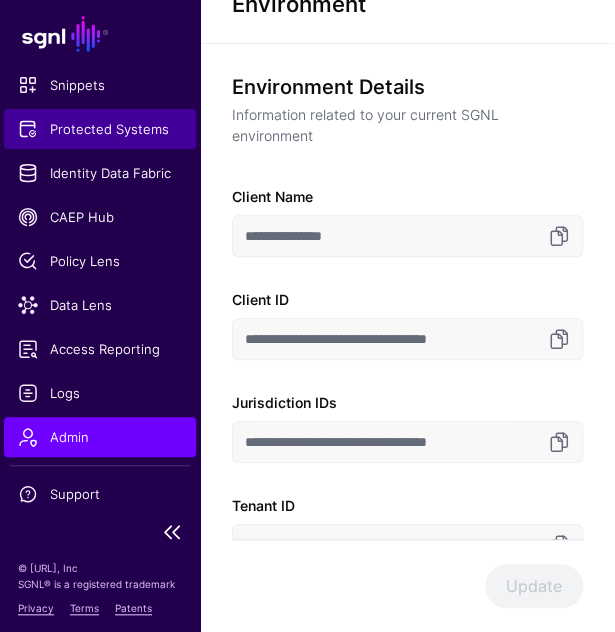 click on "Protected Systems" 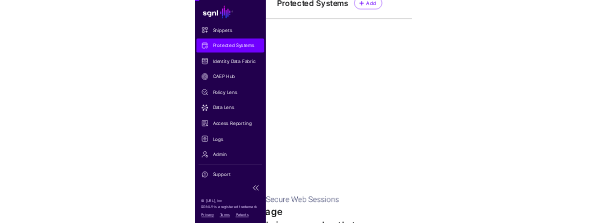 scroll, scrollTop: 0, scrollLeft: 0, axis: both 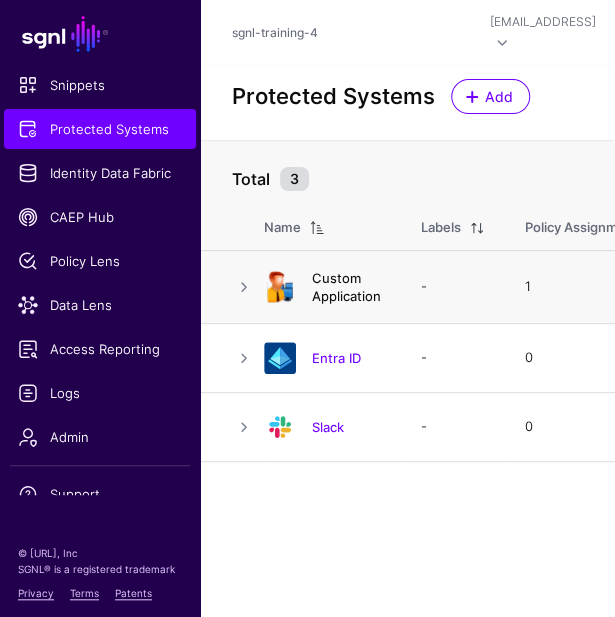 click on "Custom Application" 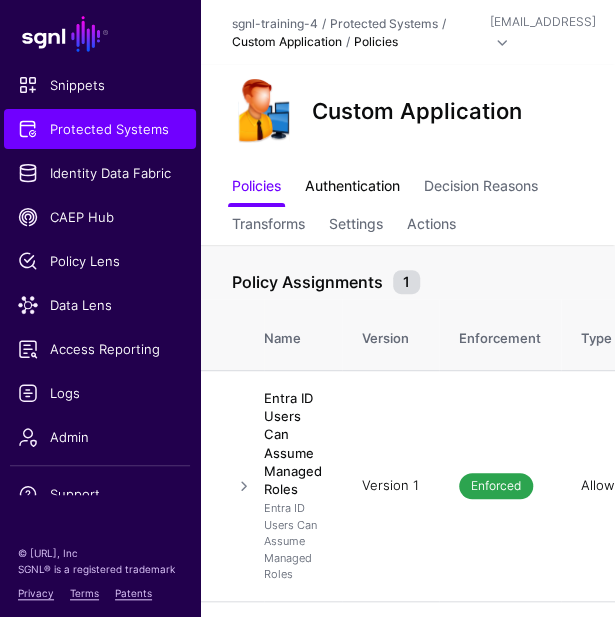 click on "Authentication" 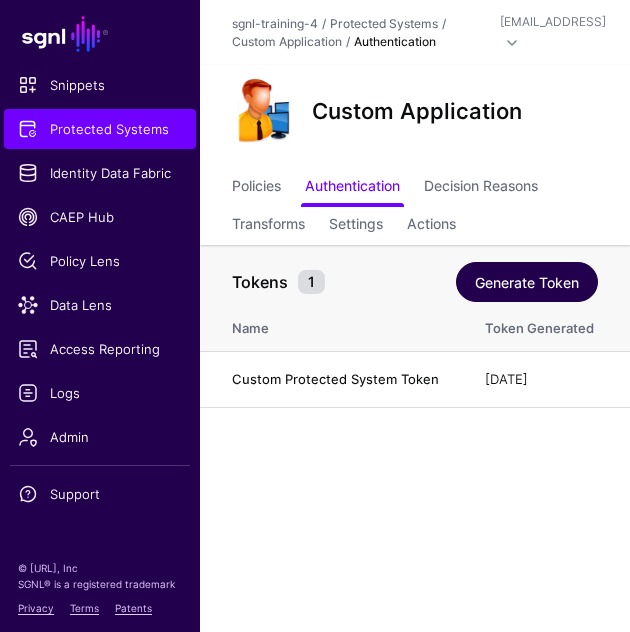 click on "Generate Token" 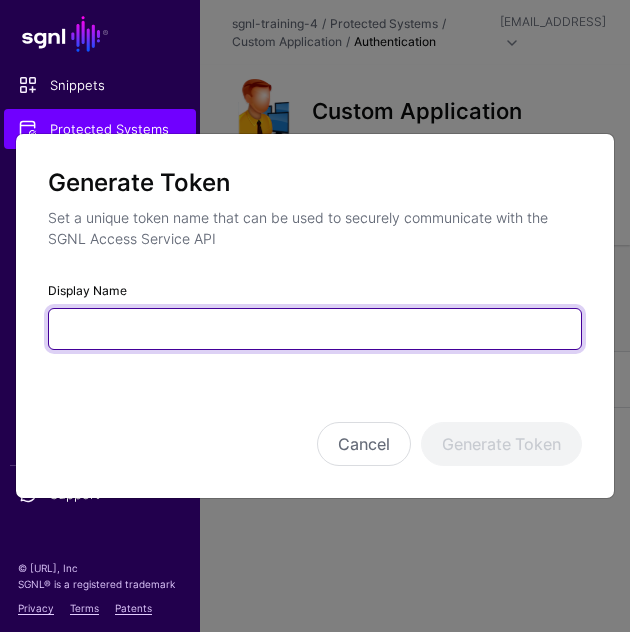 click on "Display Name" at bounding box center (315, 329) 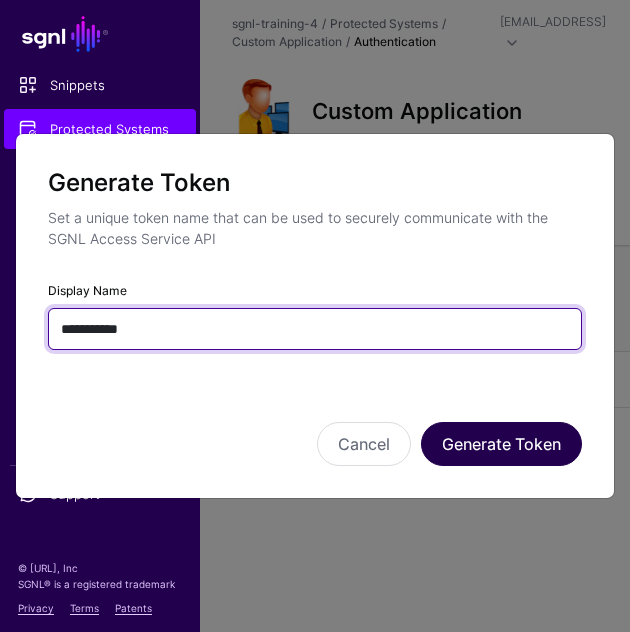 type on "**********" 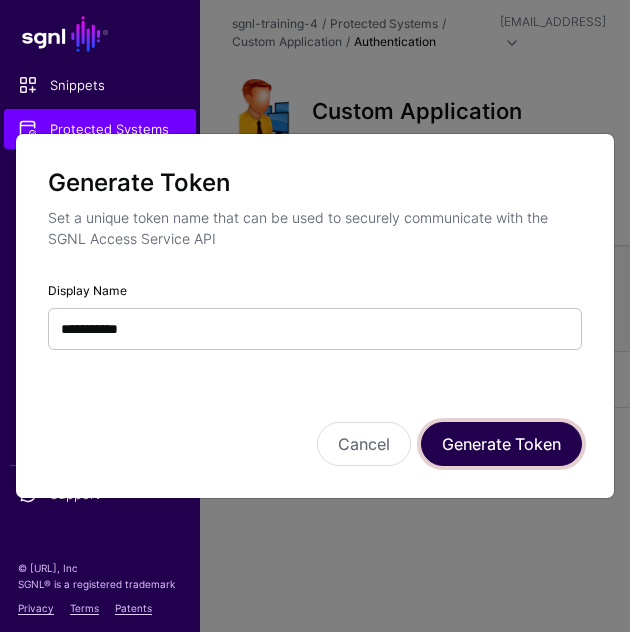 click on "Generate Token" 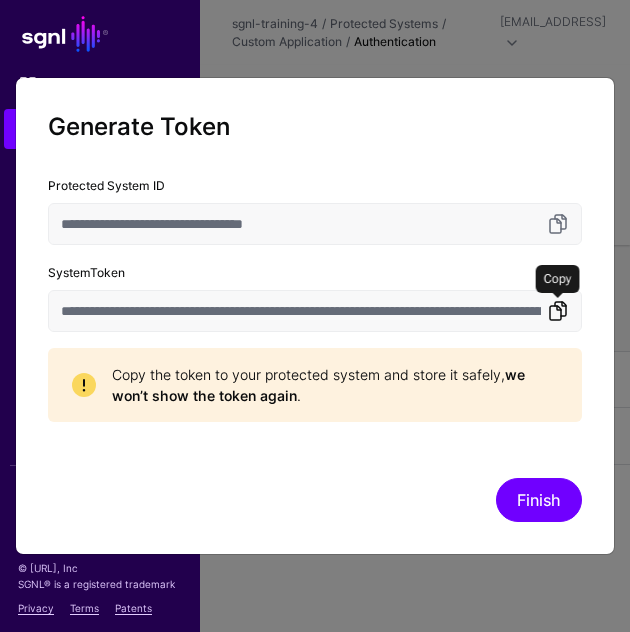 click at bounding box center [558, 311] 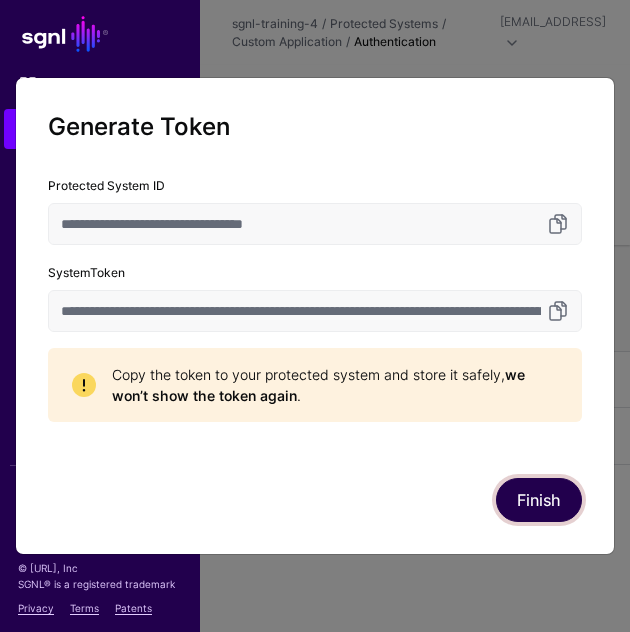 click on "Finish" 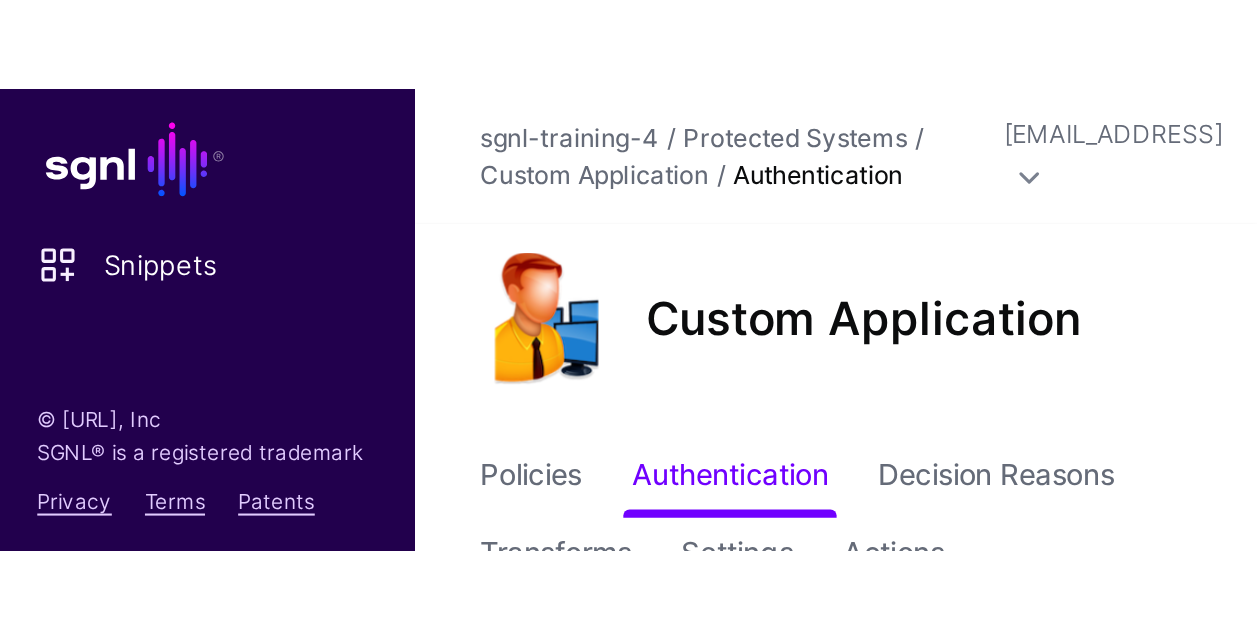scroll, scrollTop: 0, scrollLeft: 0, axis: both 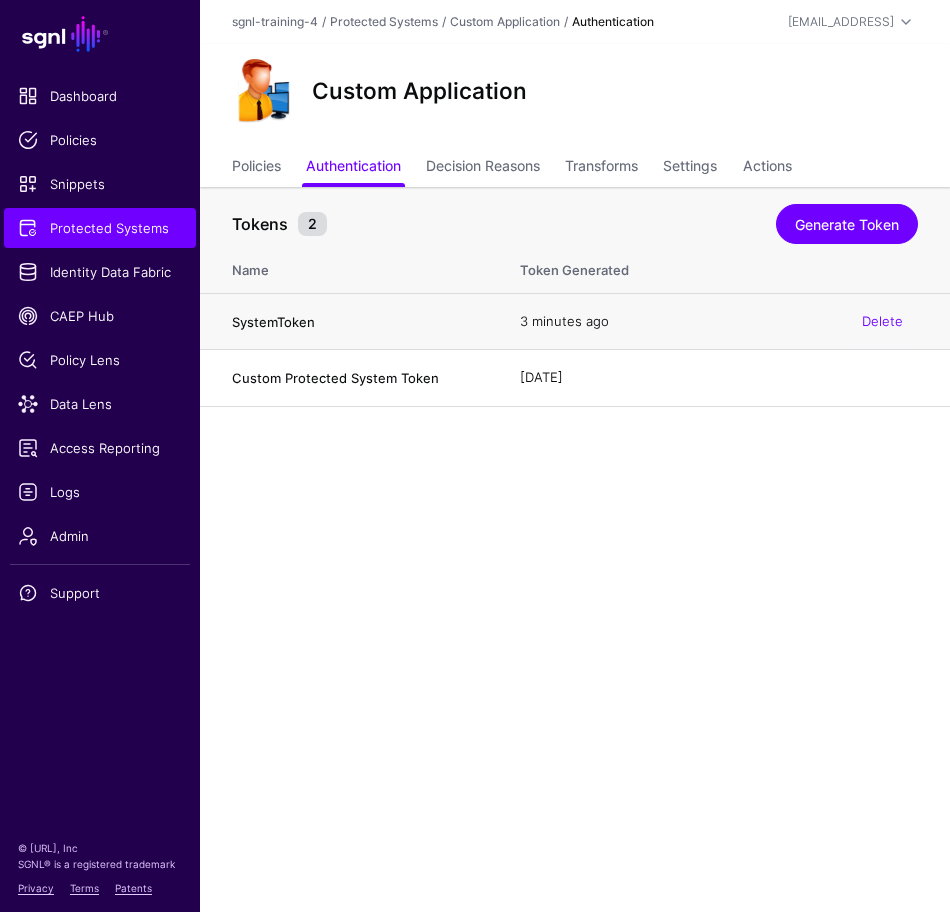 click on "SystemToken" 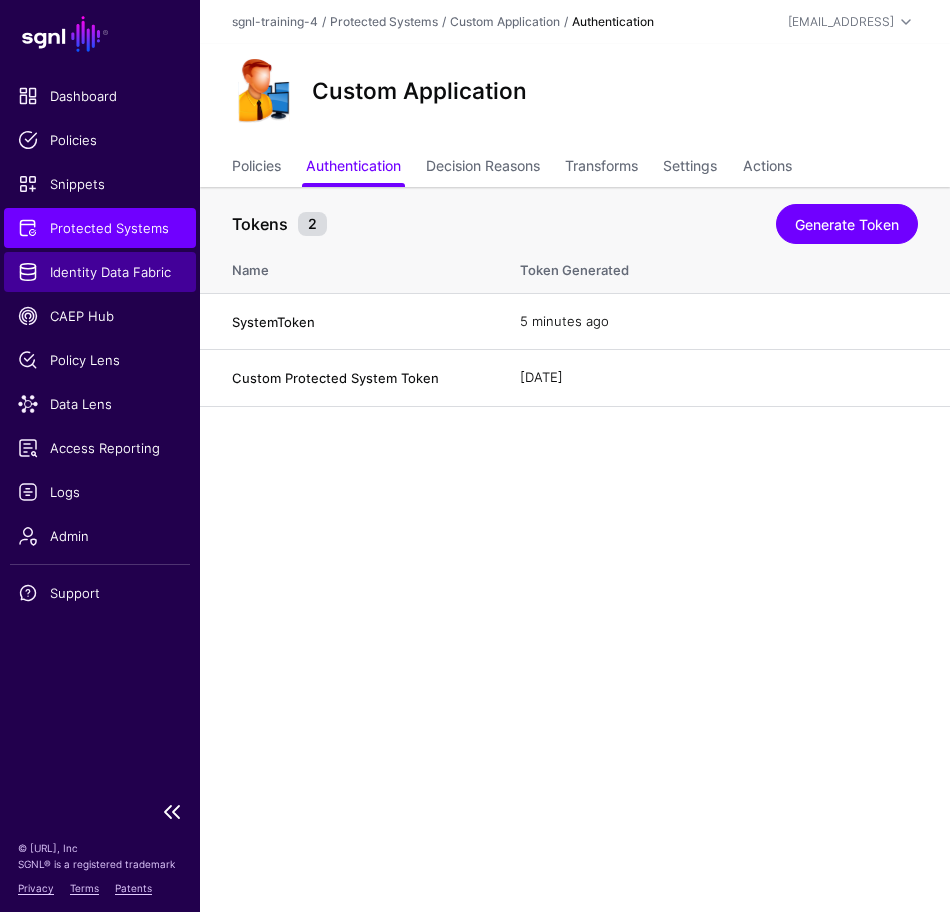 click on "Identity Data Fabric" 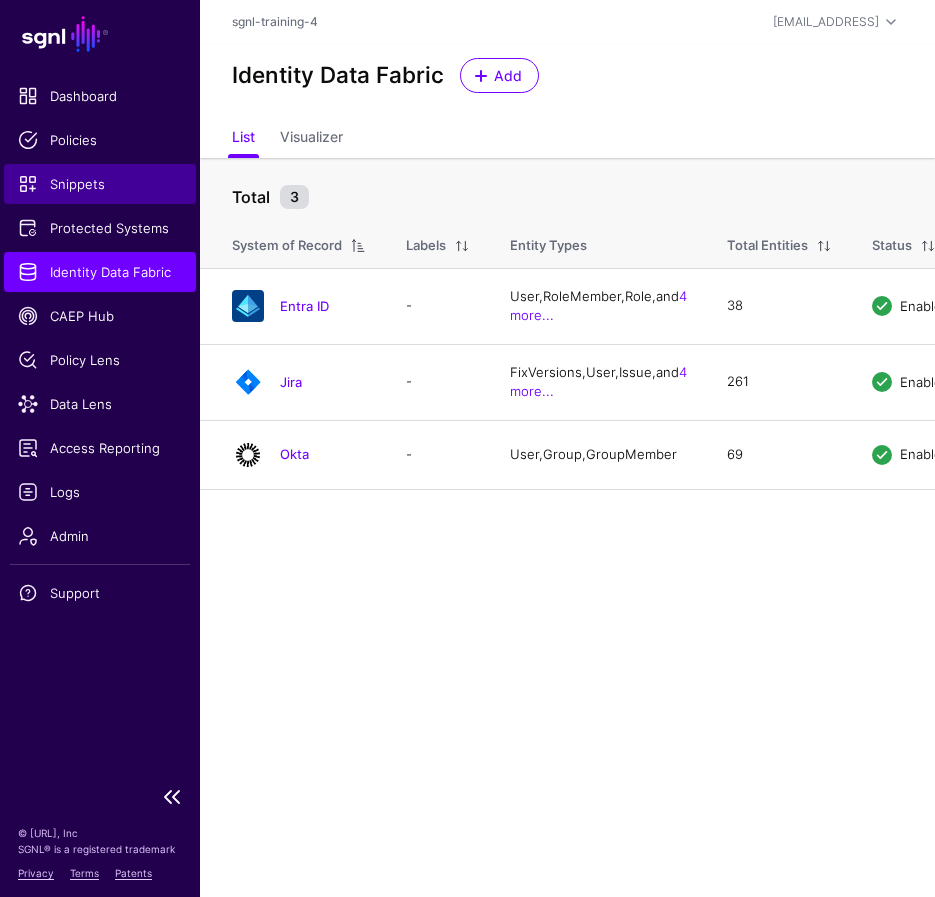 click on "Snippets" 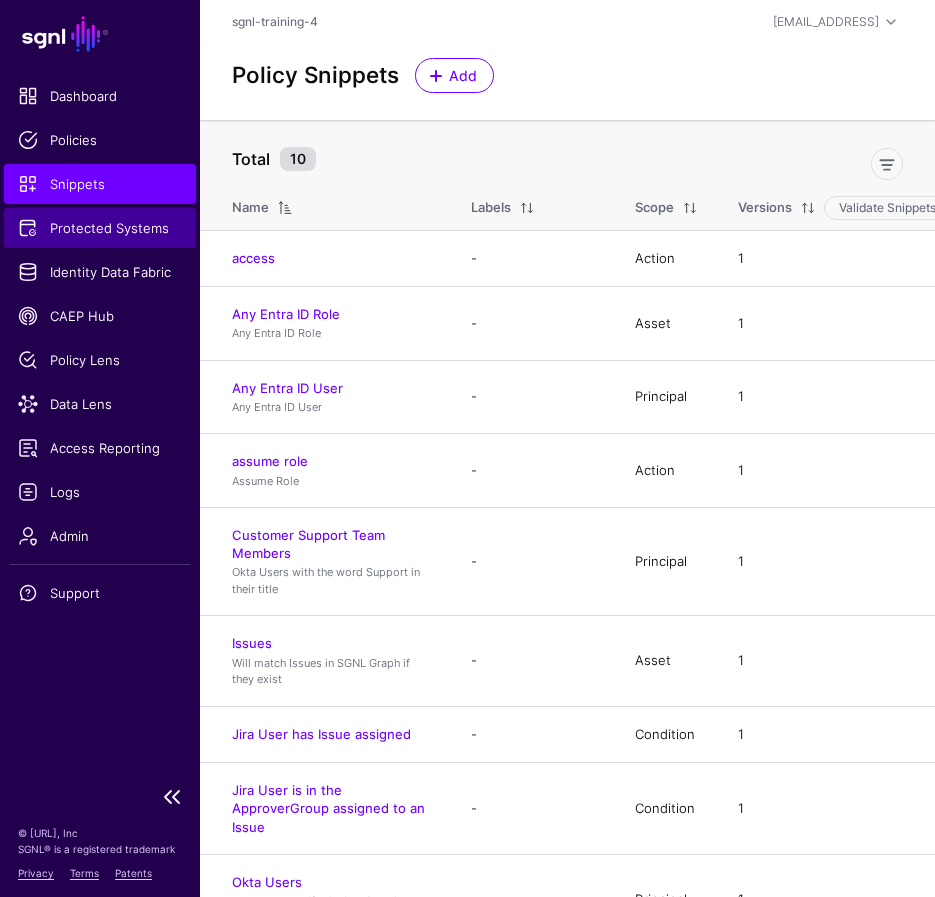 click on "Protected Systems" 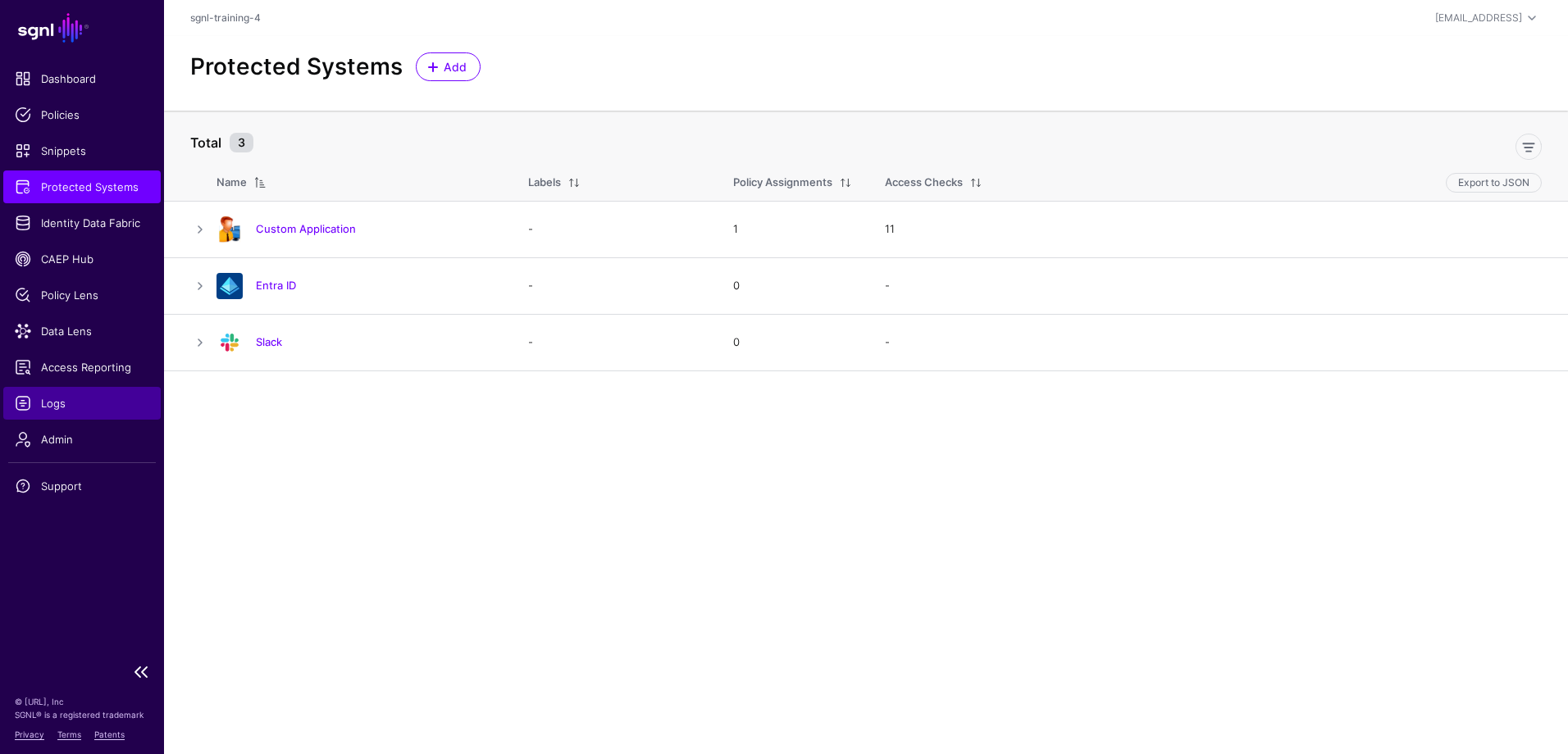 click on "Logs" 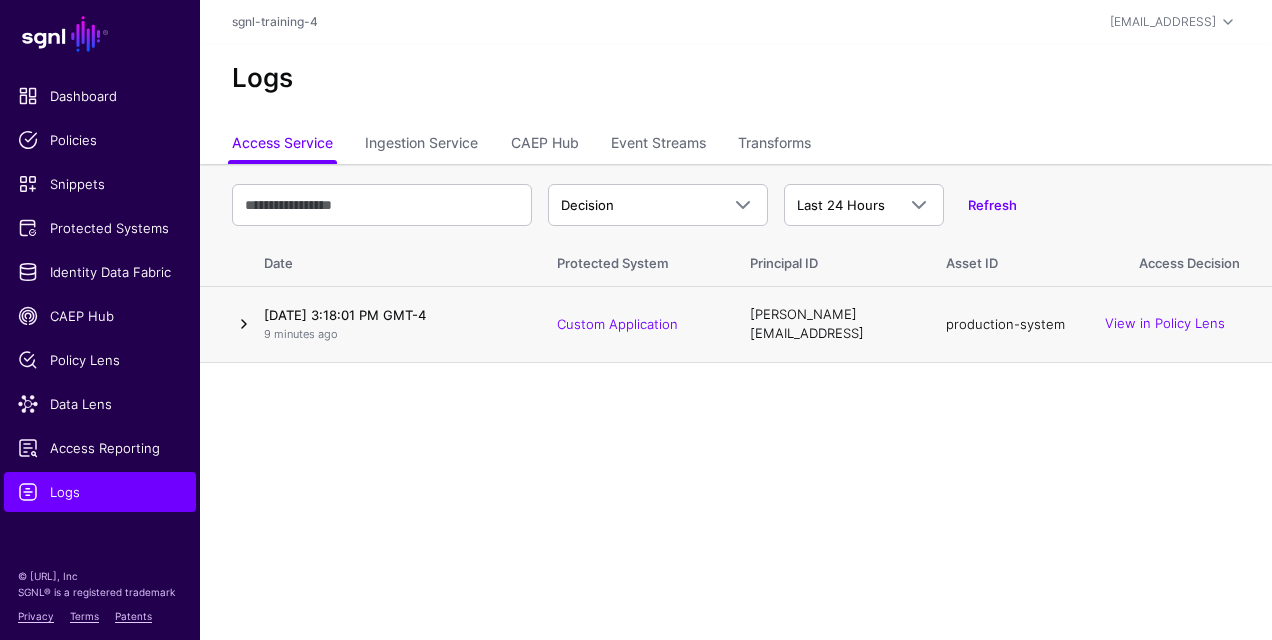 click at bounding box center [244, 324] 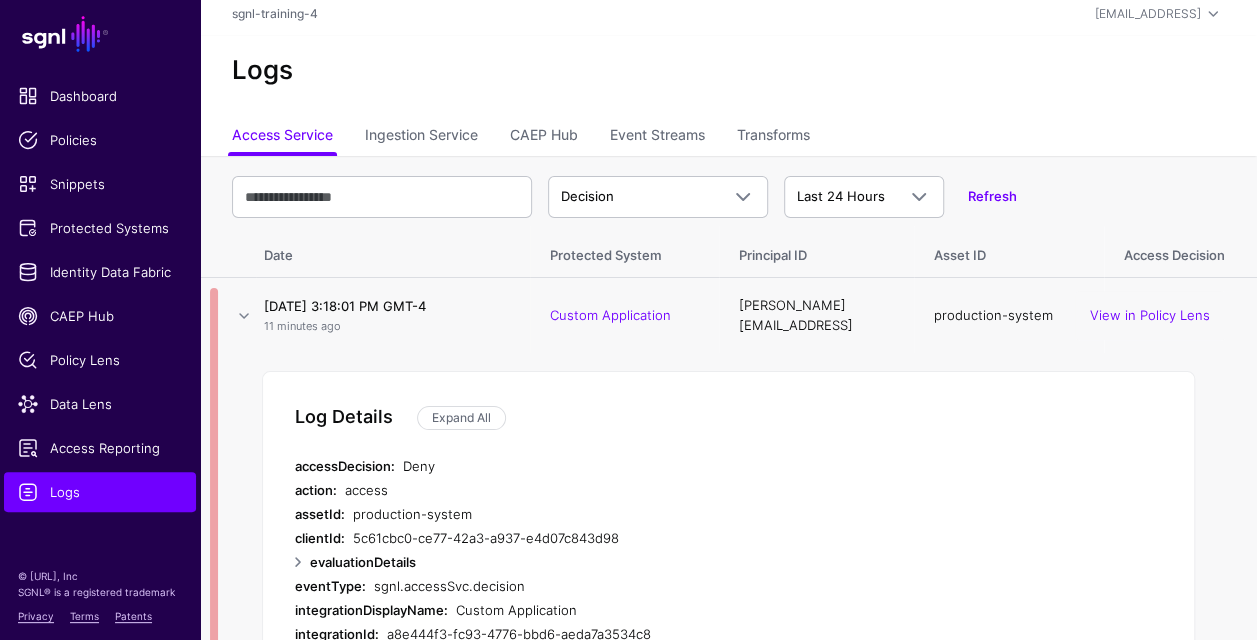 scroll, scrollTop: 0, scrollLeft: 0, axis: both 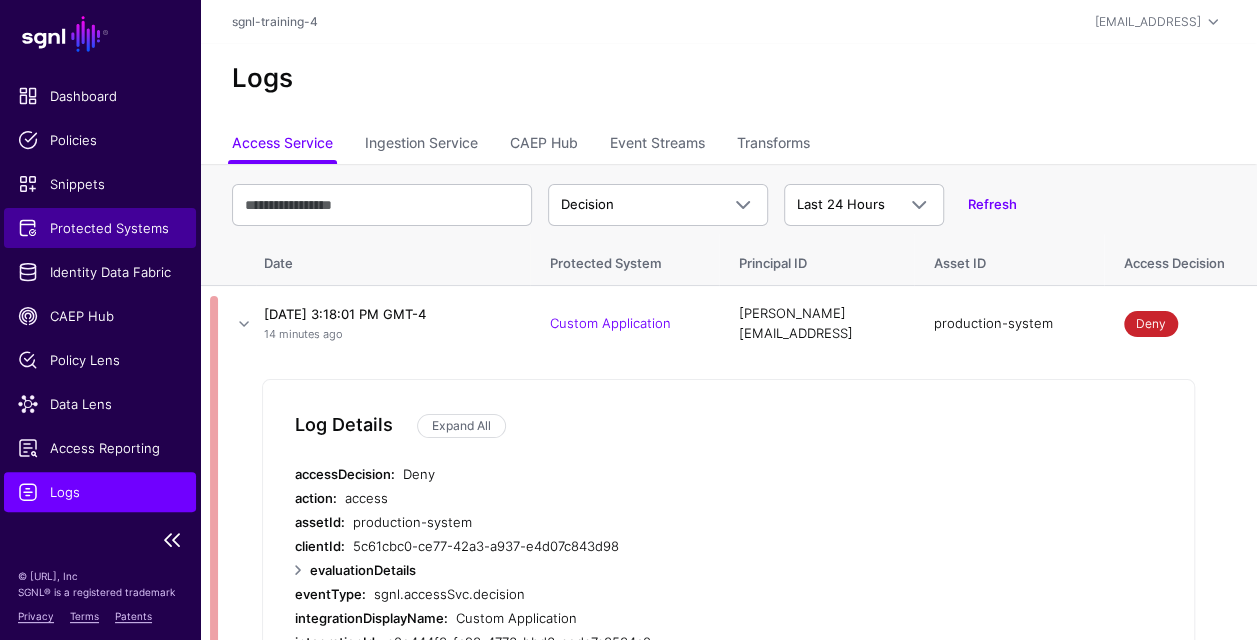 click on "Protected Systems" 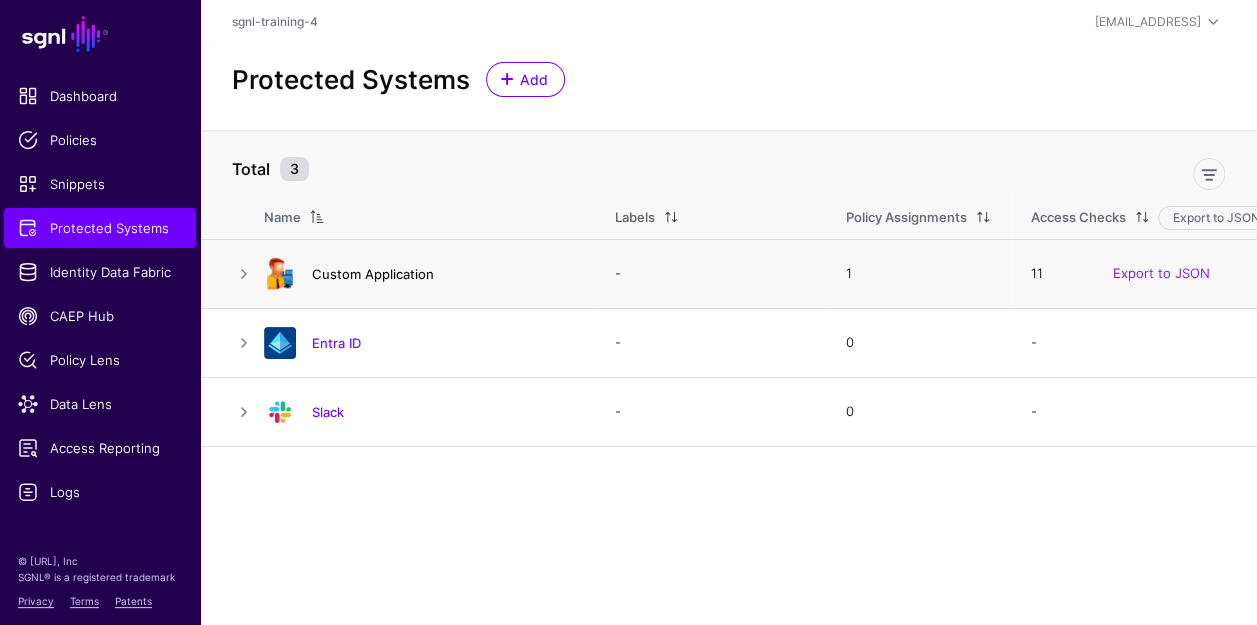 click on "Custom Application" 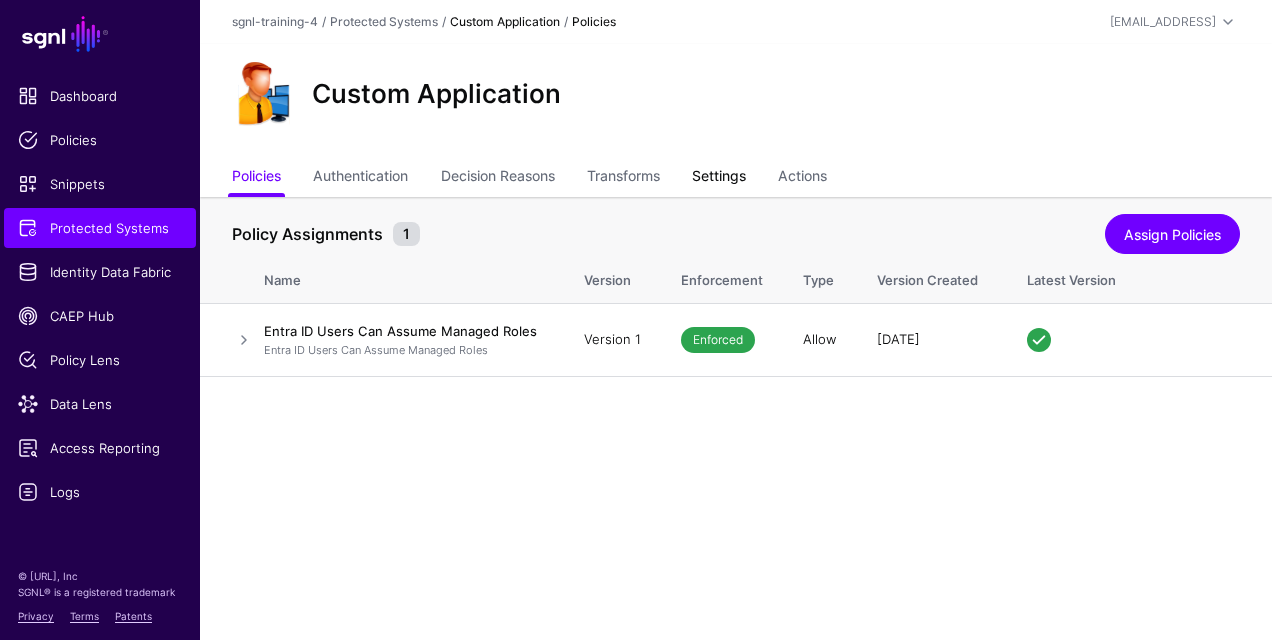 click on "Settings" 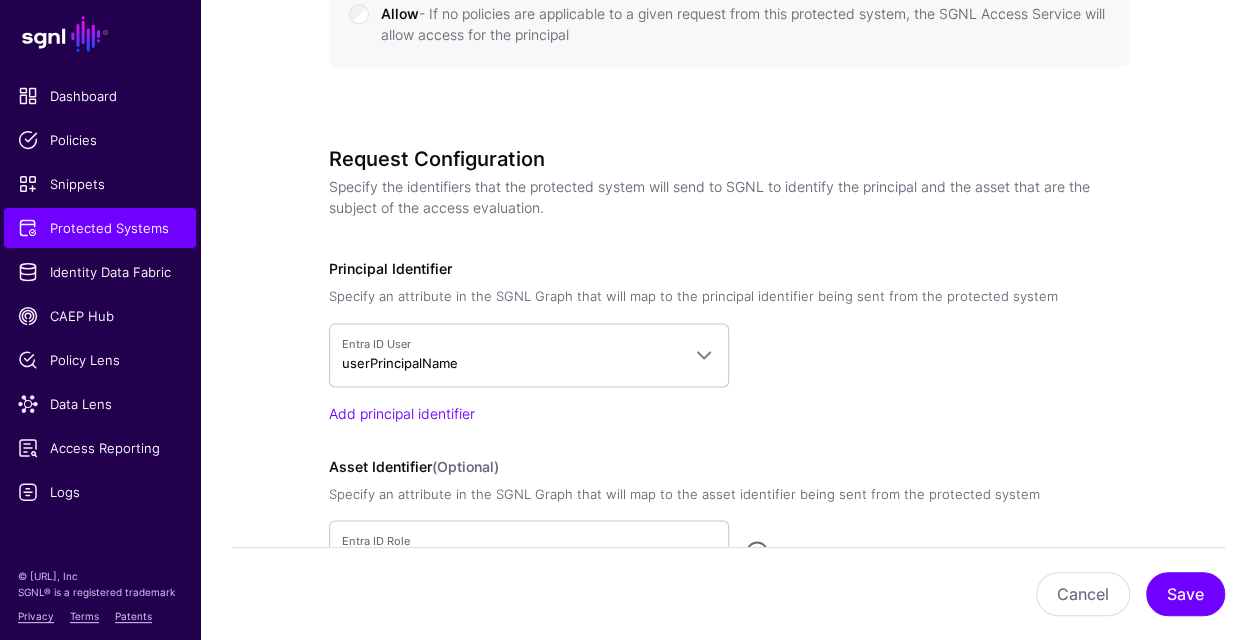 scroll, scrollTop: 1300, scrollLeft: 0, axis: vertical 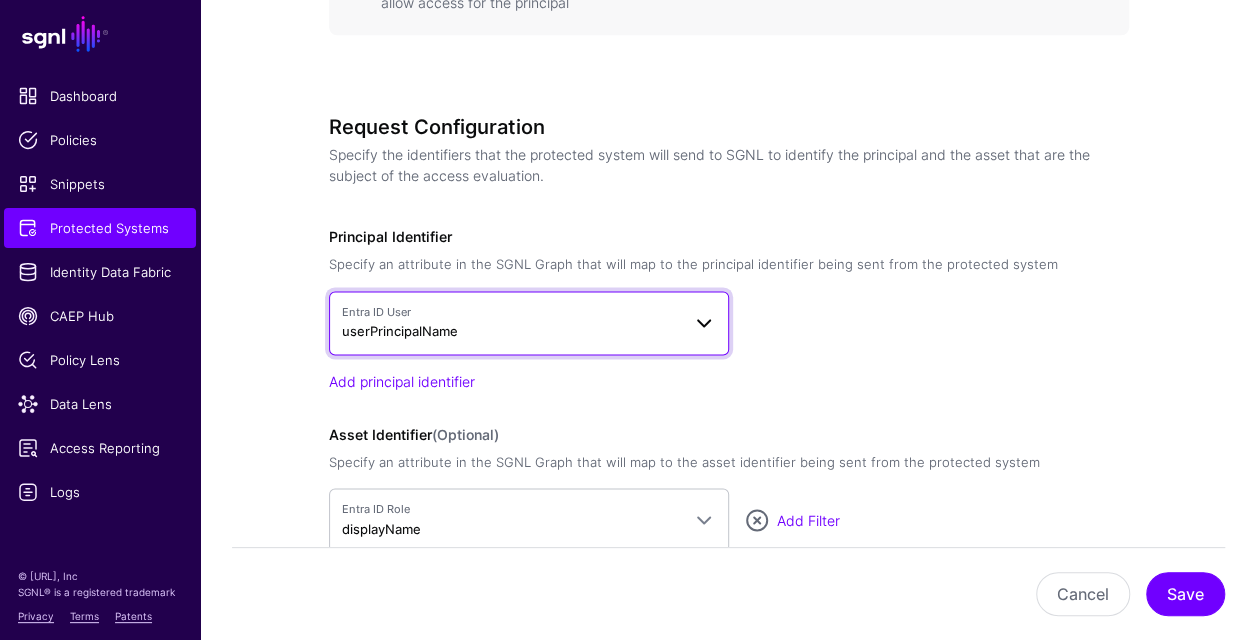 click on "Entra ID User  userPrincipalName" at bounding box center [511, 323] 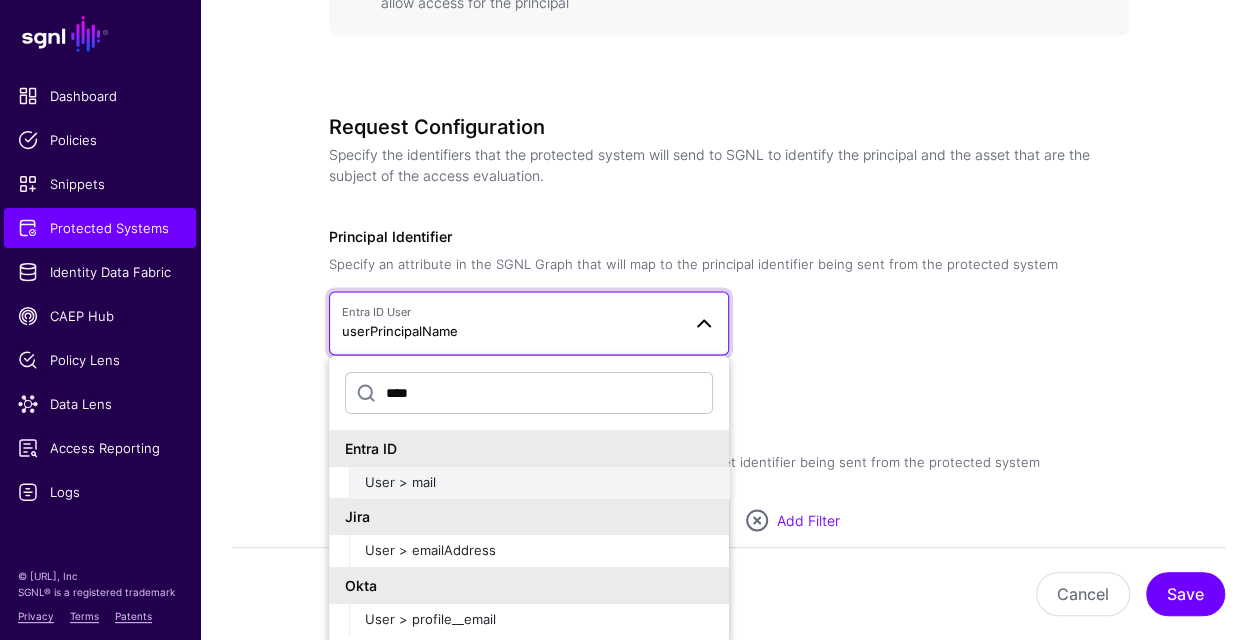 type on "****" 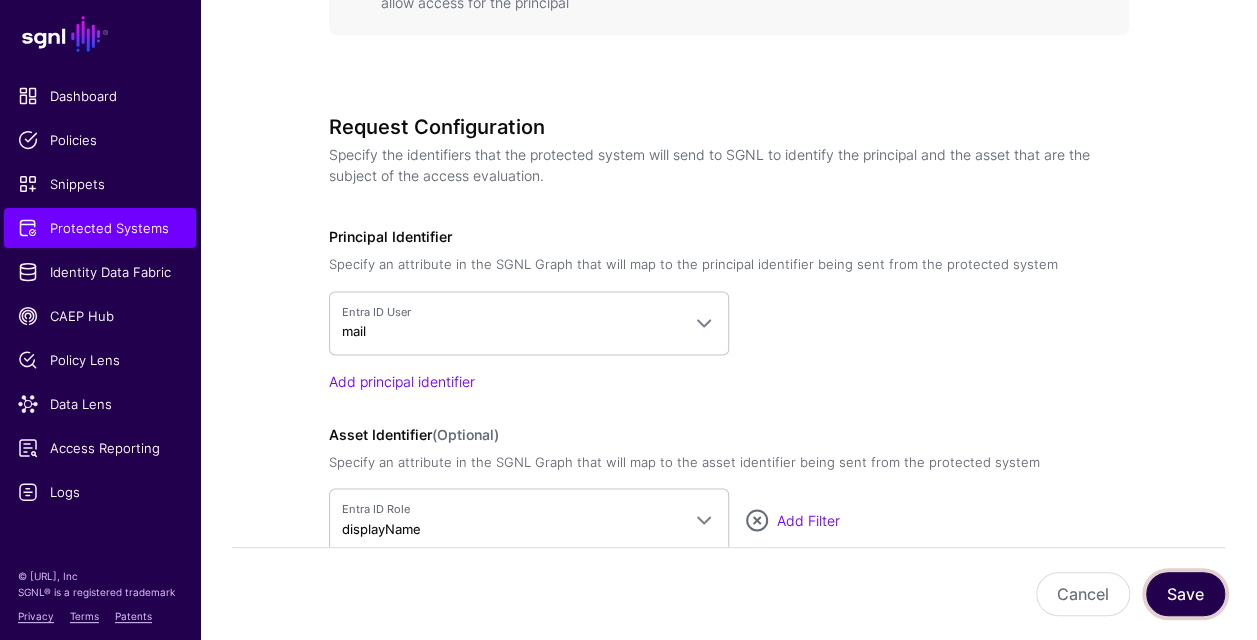 click on "Save" 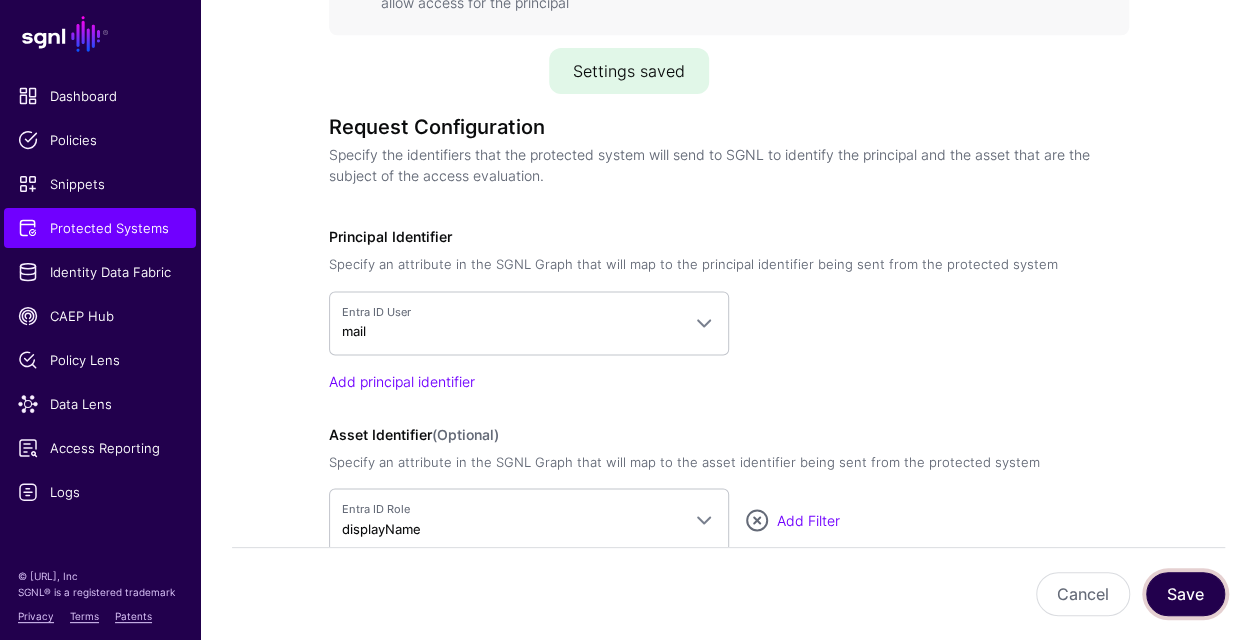 type 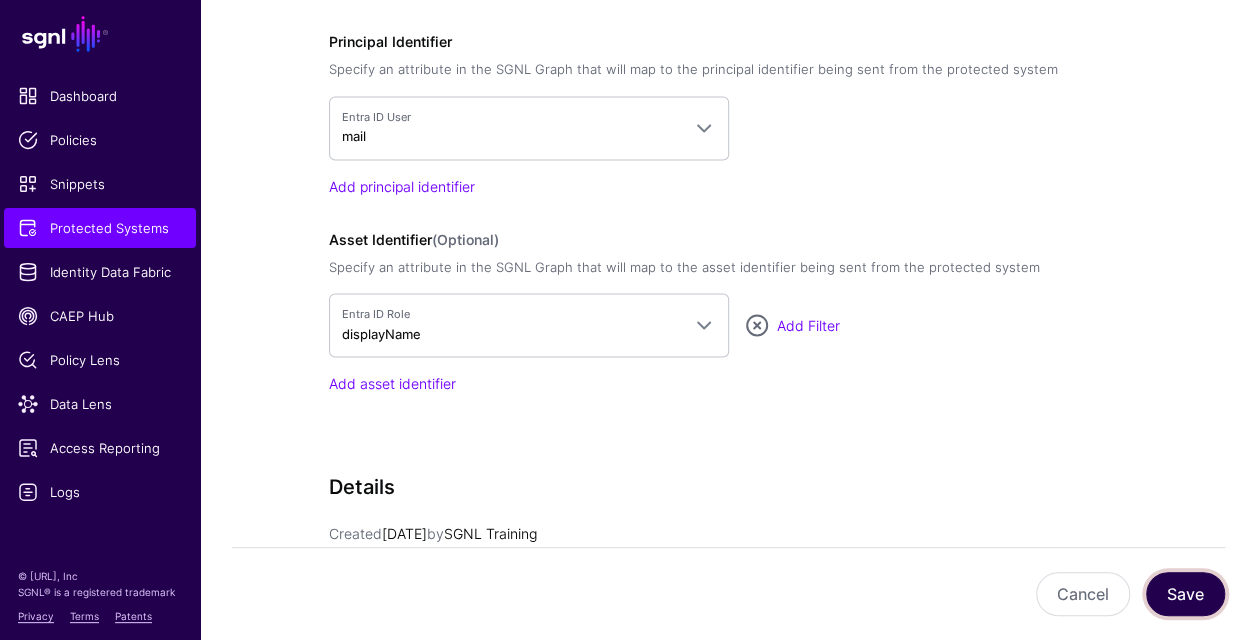 scroll, scrollTop: 1500, scrollLeft: 0, axis: vertical 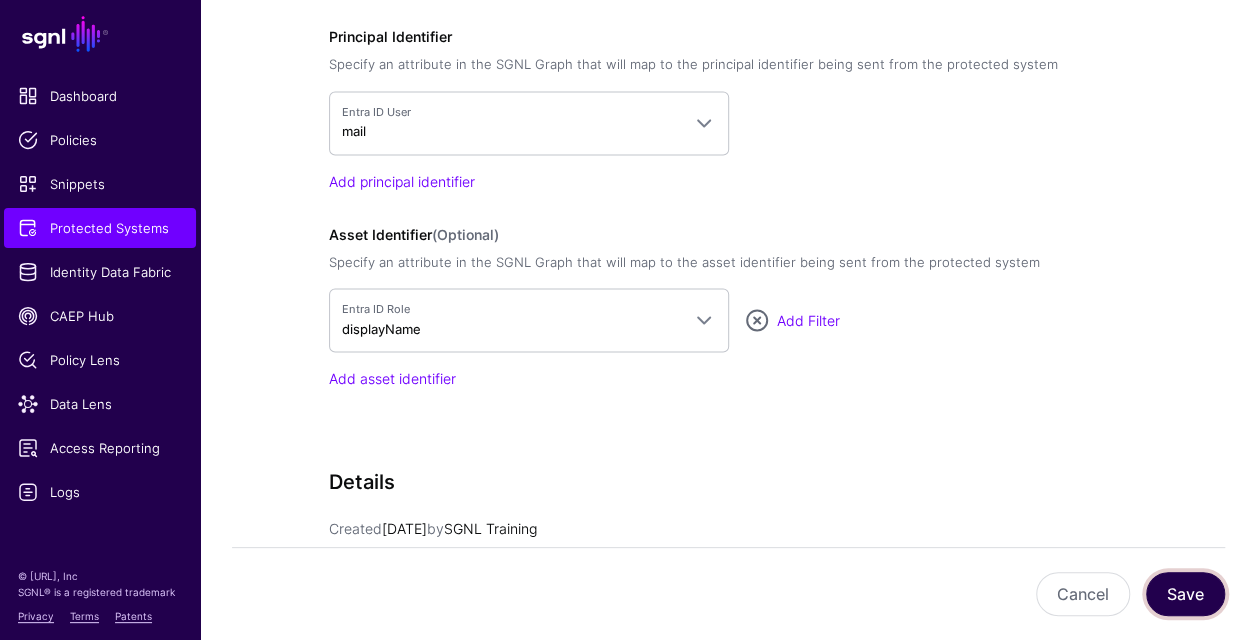 click on "Save" 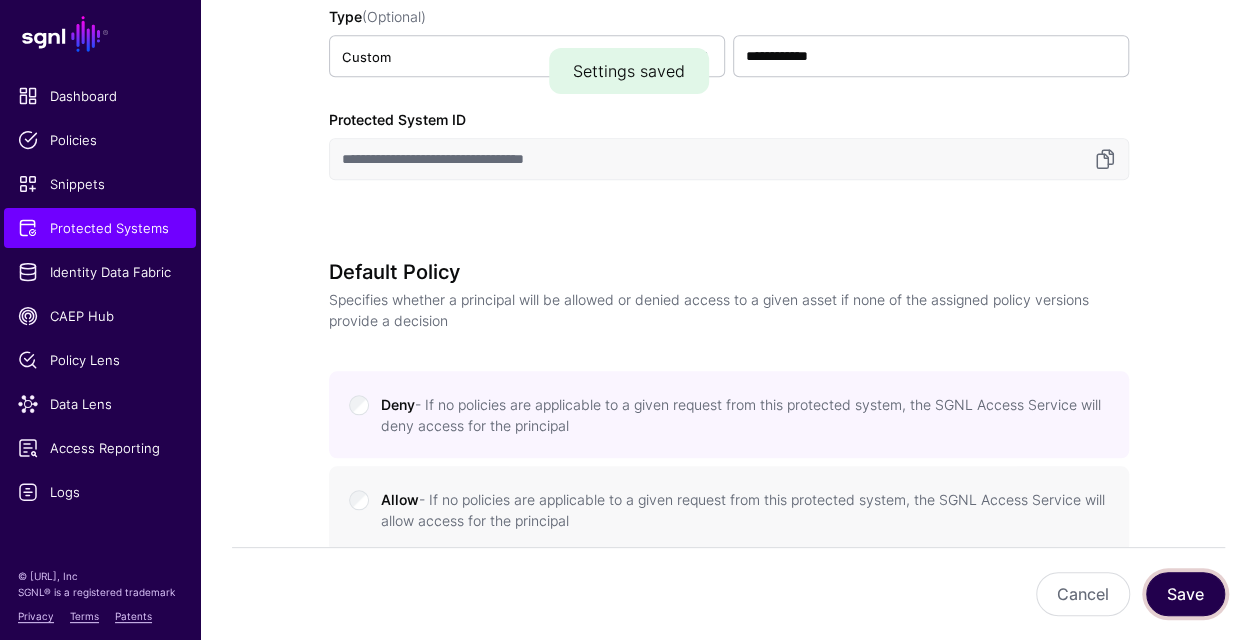 scroll, scrollTop: 900, scrollLeft: 0, axis: vertical 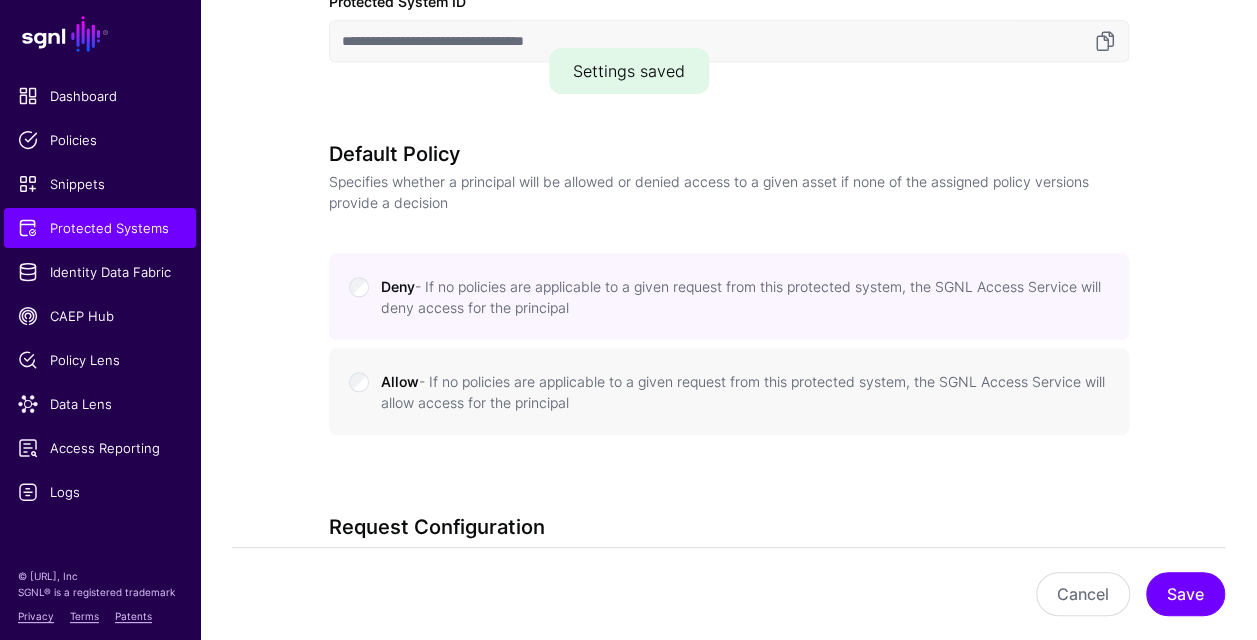 click on "- If no policies are applicable to a given request from this
protected system, the SGNL Access Service will allow access for
the principal" 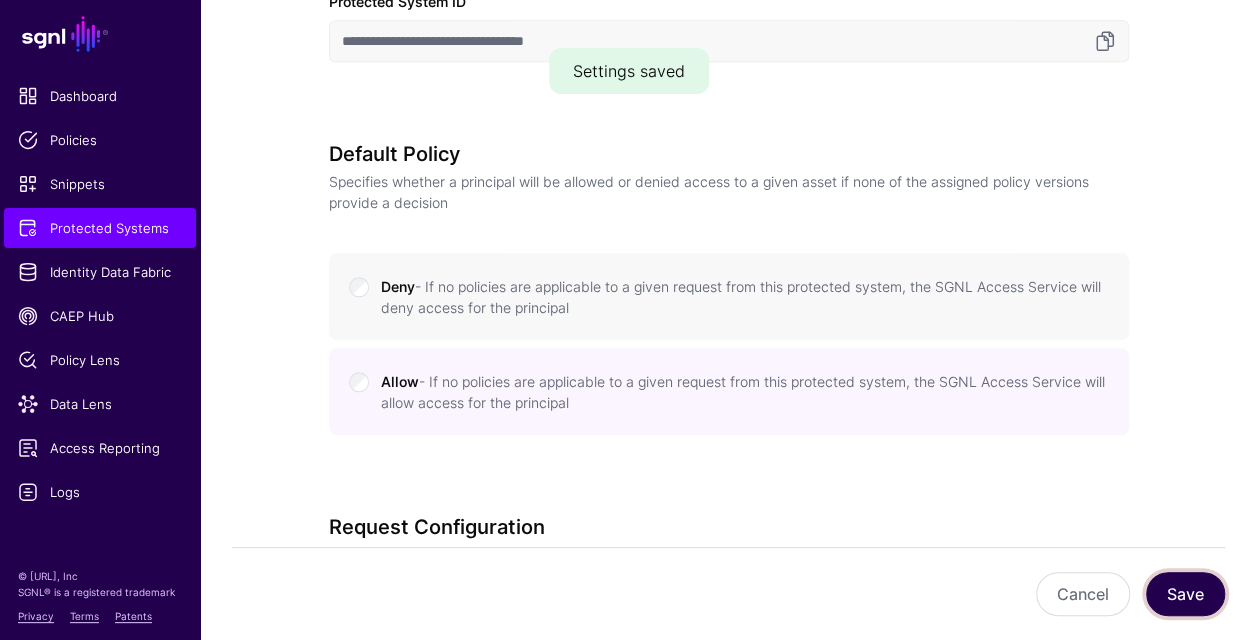 click on "Save" 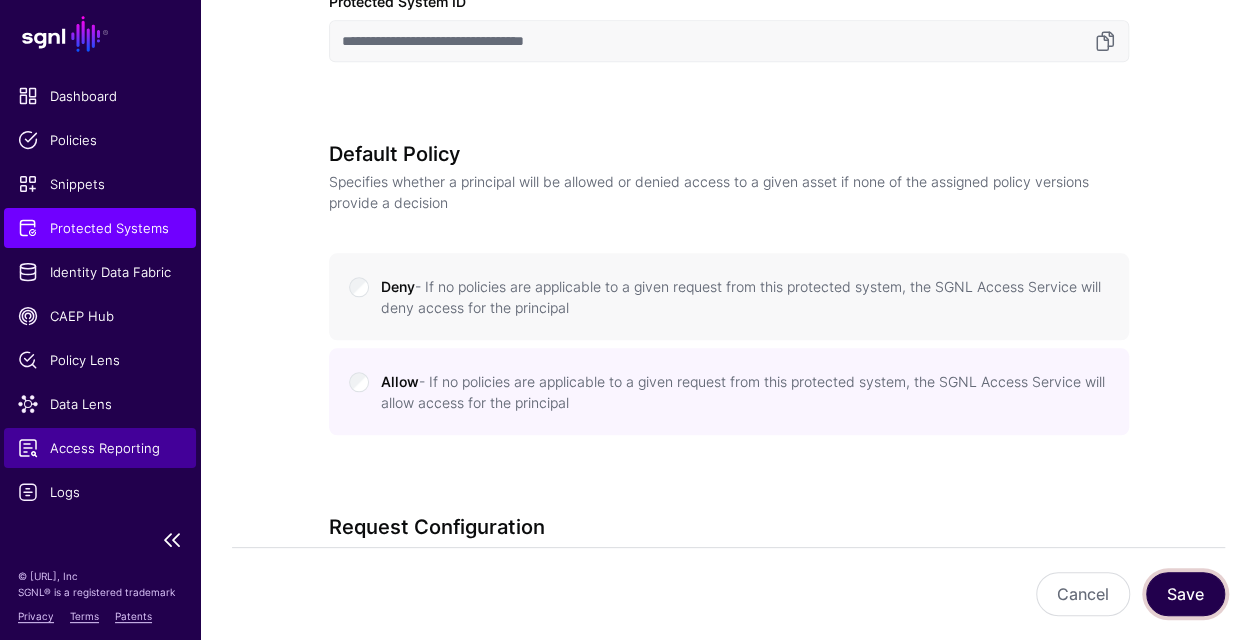 scroll, scrollTop: 99, scrollLeft: 0, axis: vertical 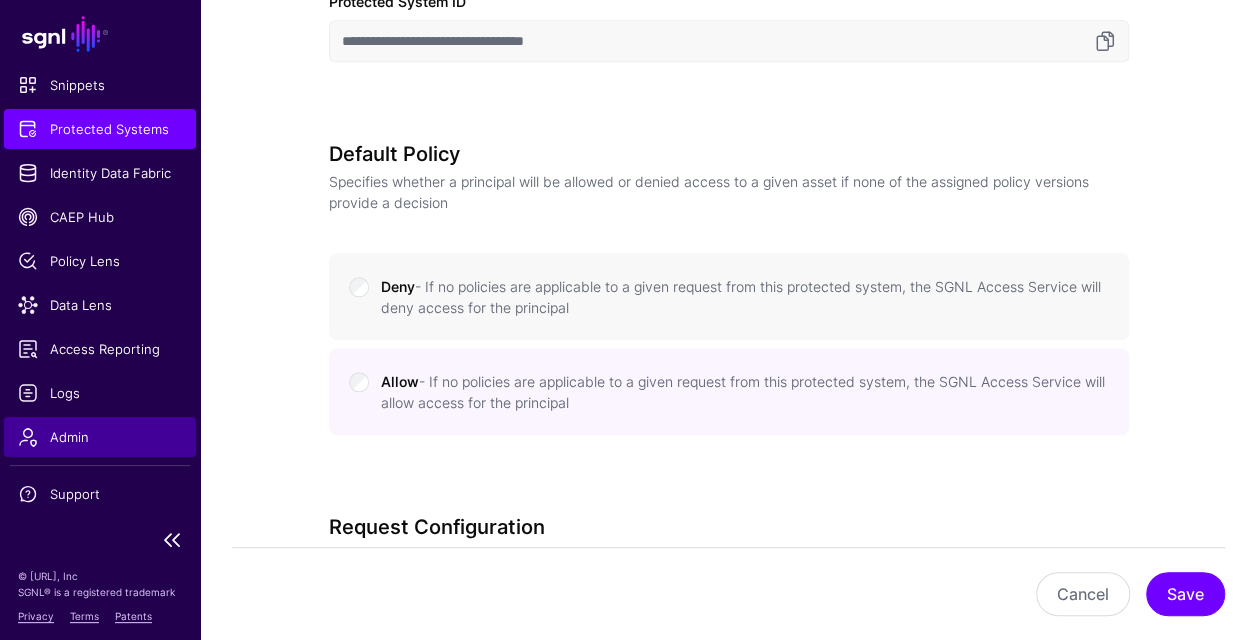 click on "Admin" 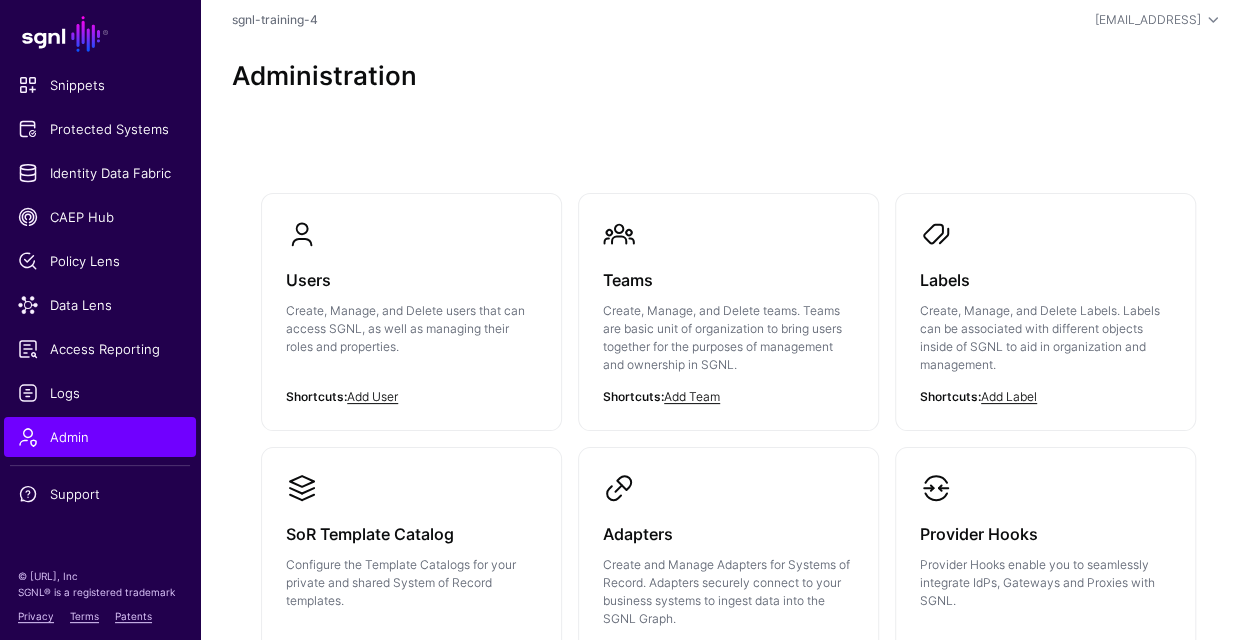 scroll, scrollTop: 0, scrollLeft: 0, axis: both 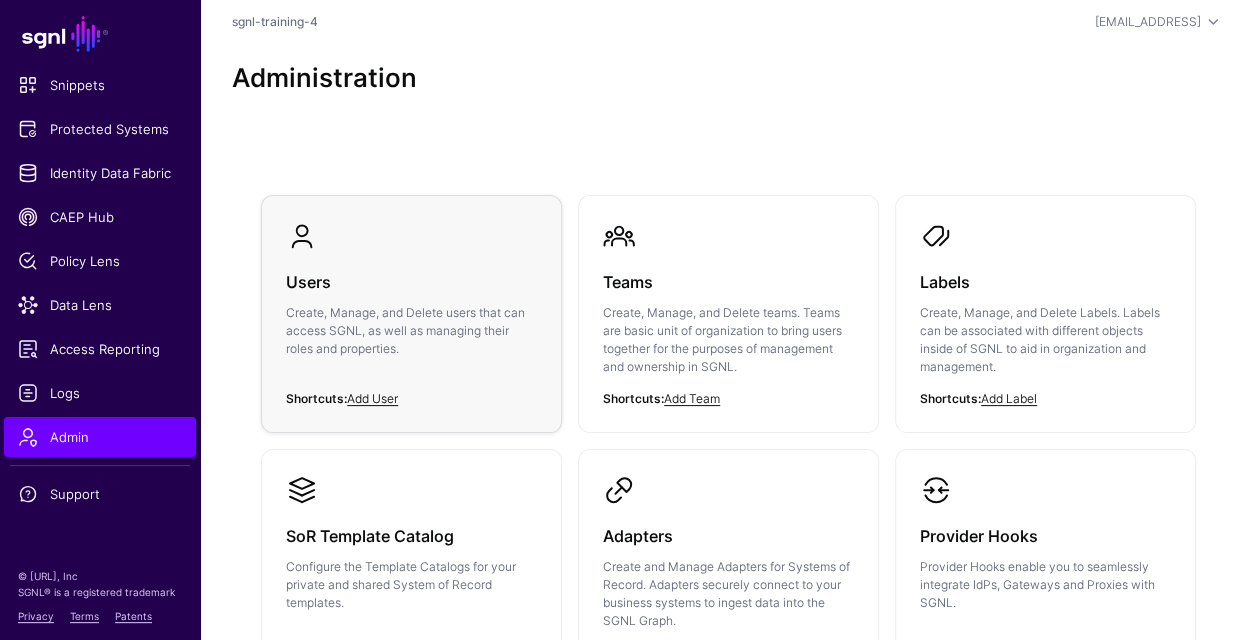 click on "Users  Create, Manage, and Delete users that can access SGNL, as well as managing their roles and properties." 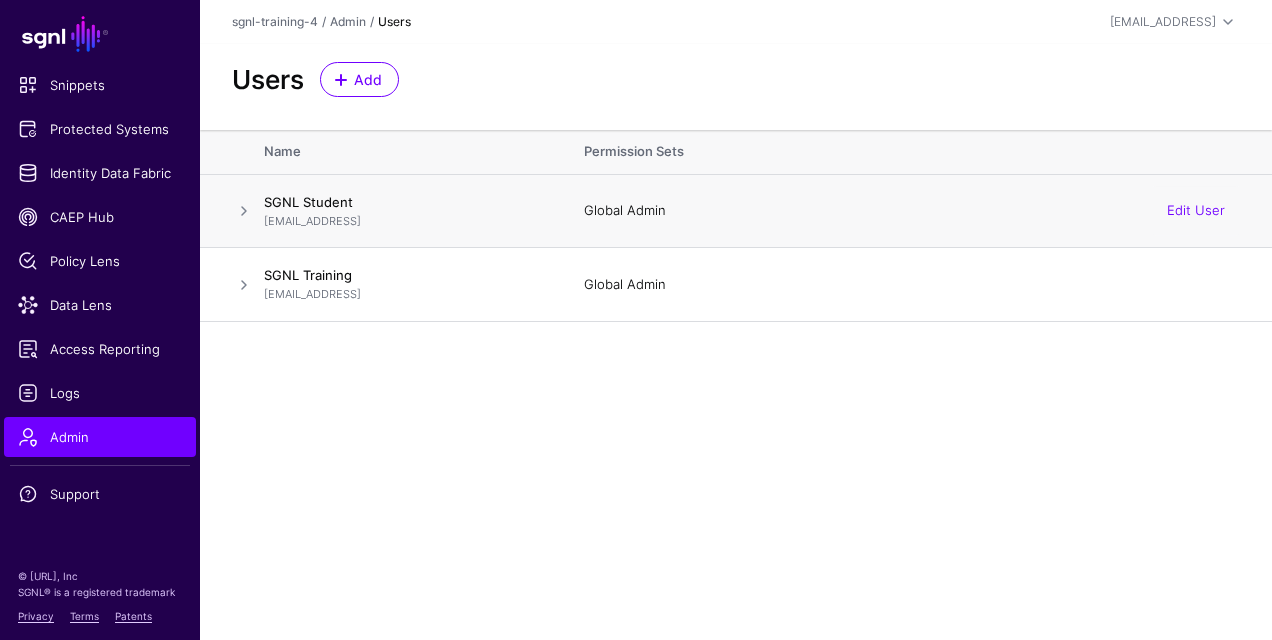 click 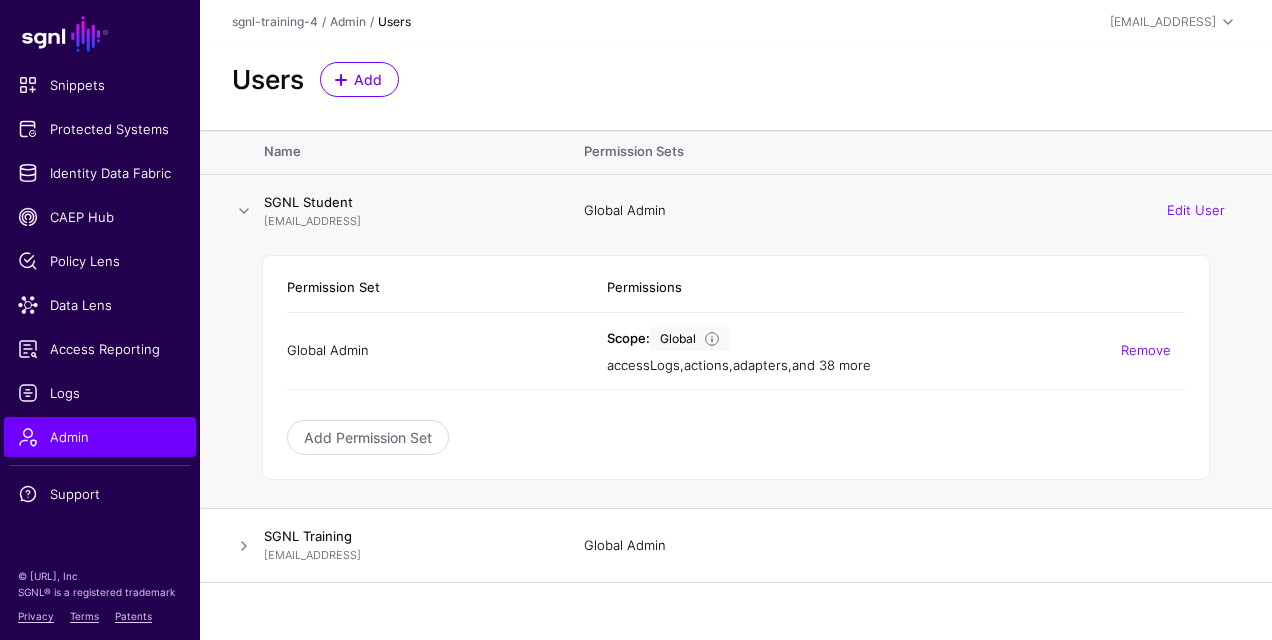 click on "and 38 more" 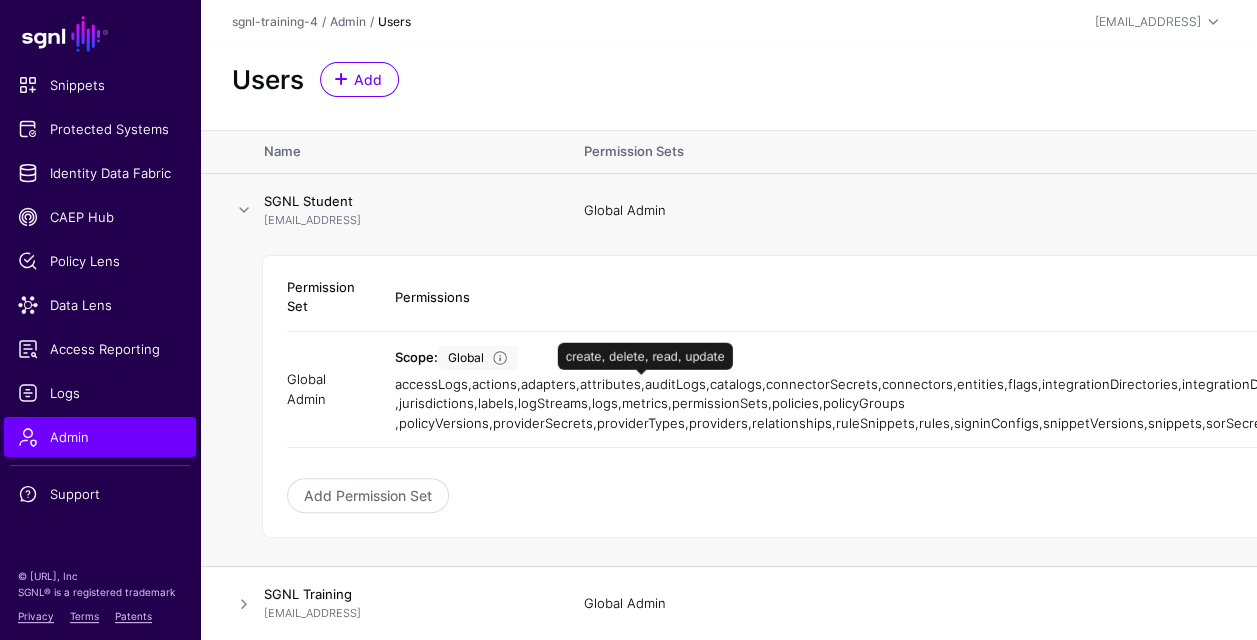 scroll, scrollTop: 36, scrollLeft: 0, axis: vertical 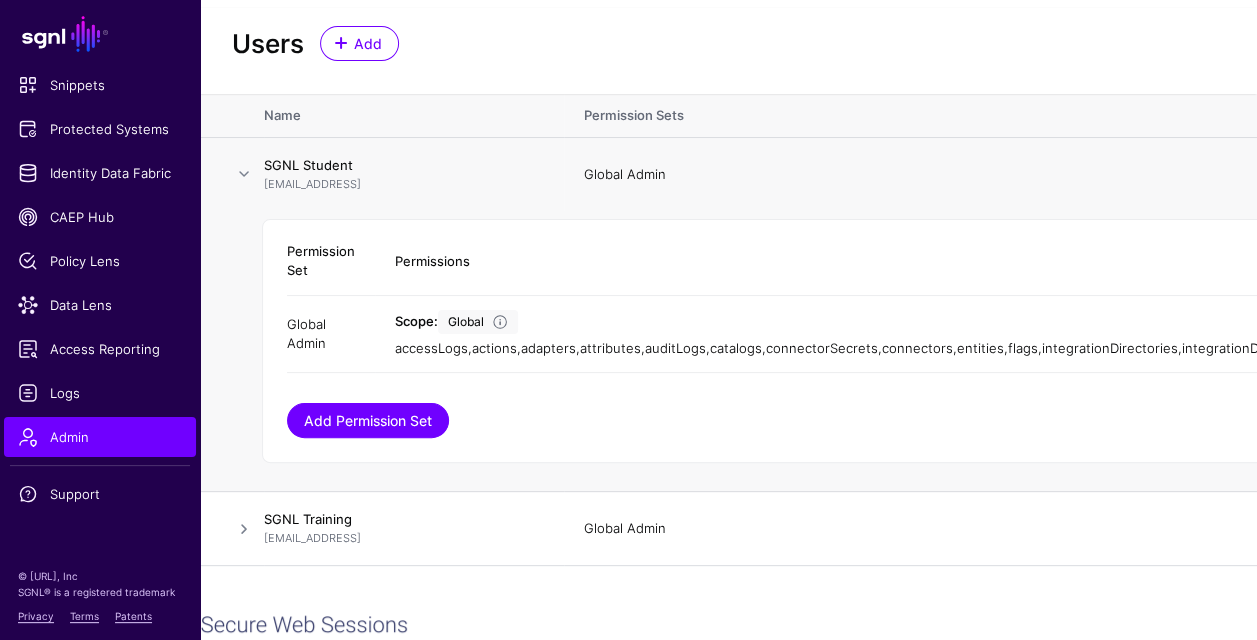 click on "Add Permission Set" 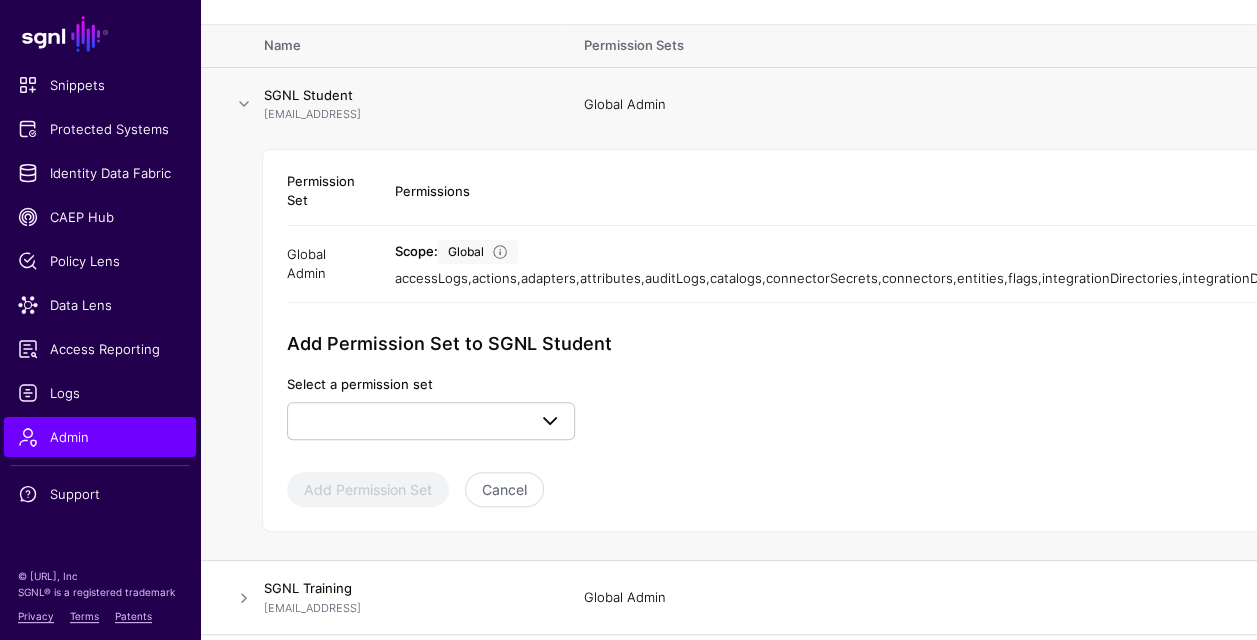 scroll, scrollTop: 136, scrollLeft: 0, axis: vertical 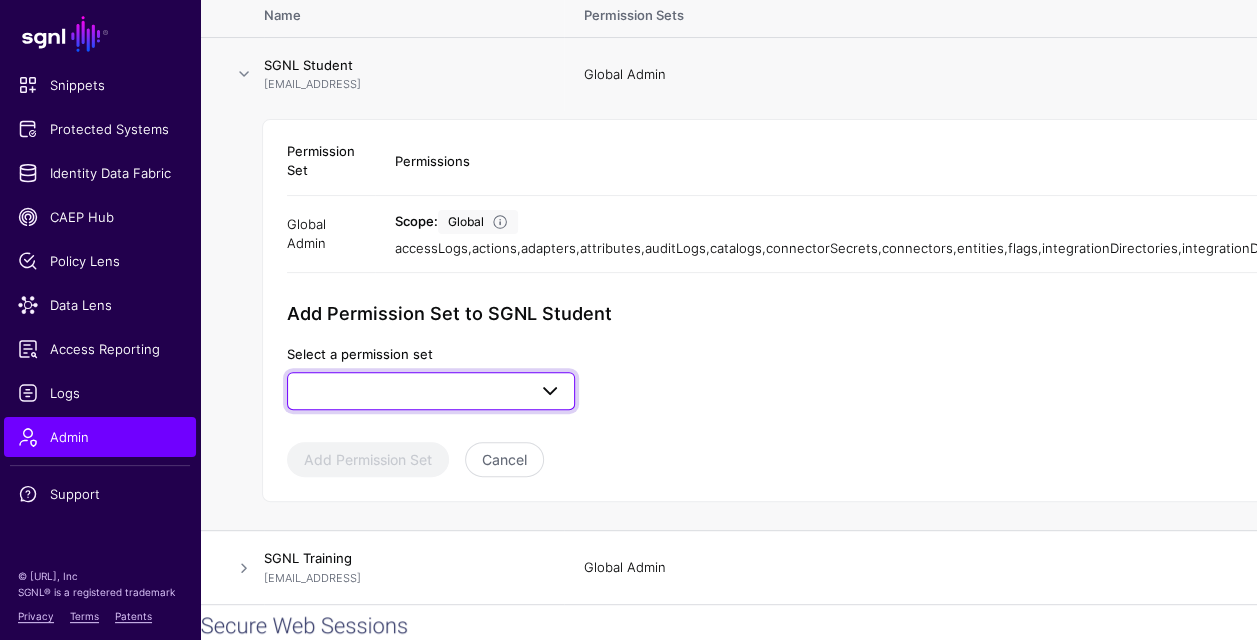 click at bounding box center (550, 391) 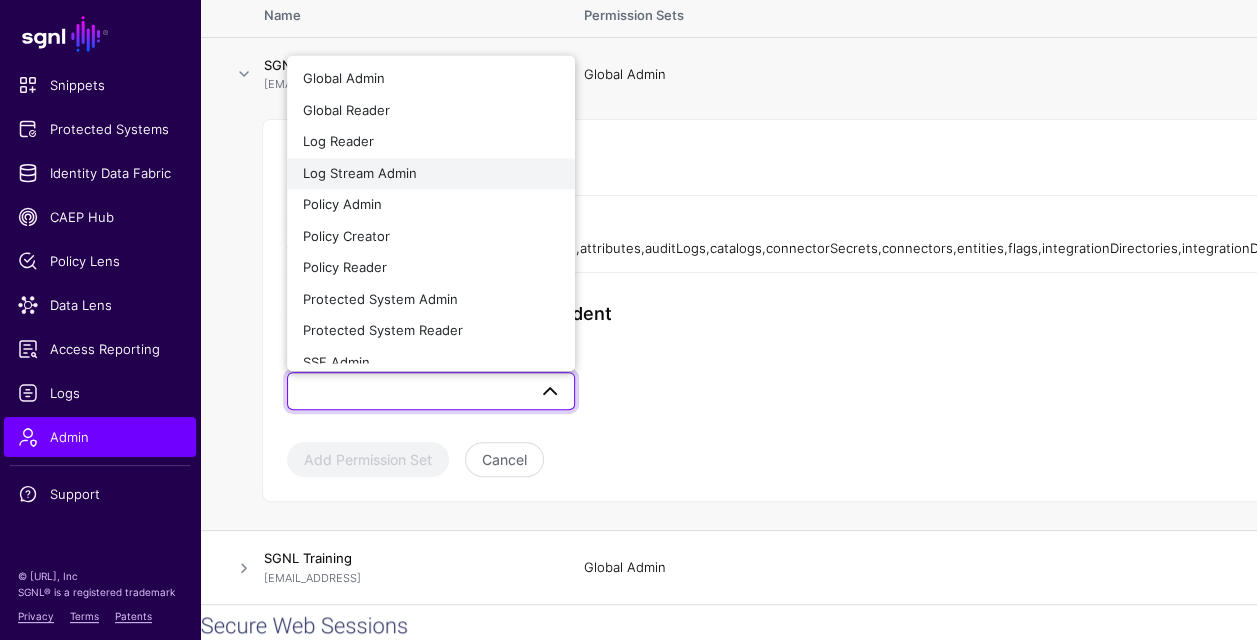 scroll, scrollTop: 100, scrollLeft: 0, axis: vertical 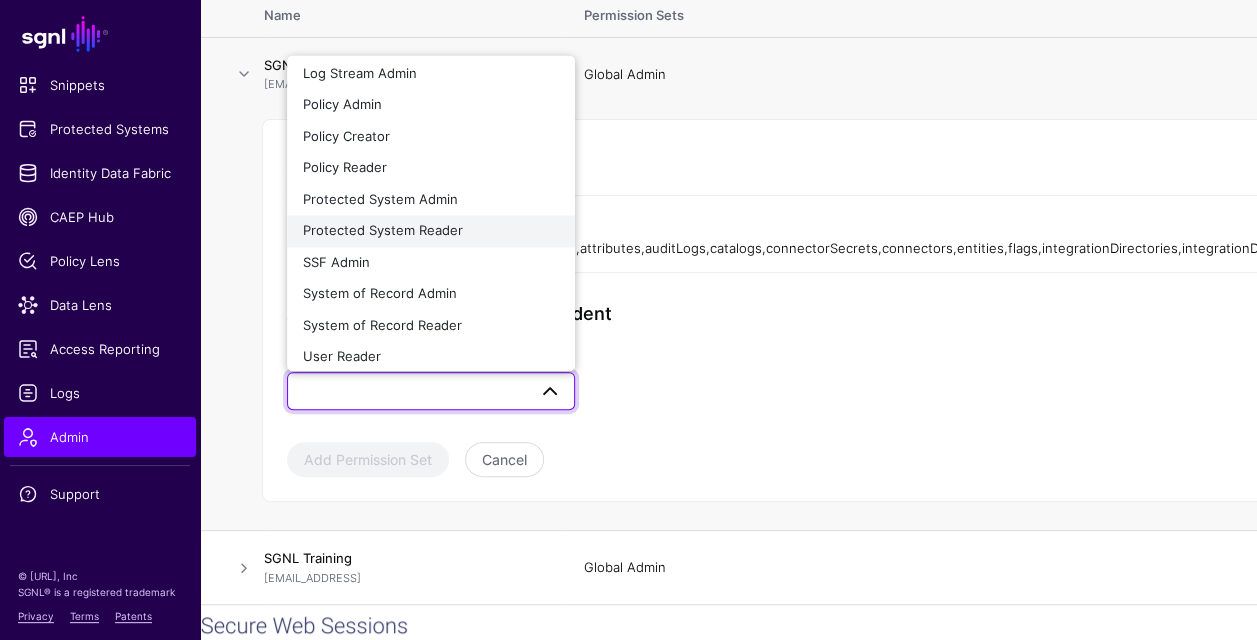 click on "Protected System Reader" 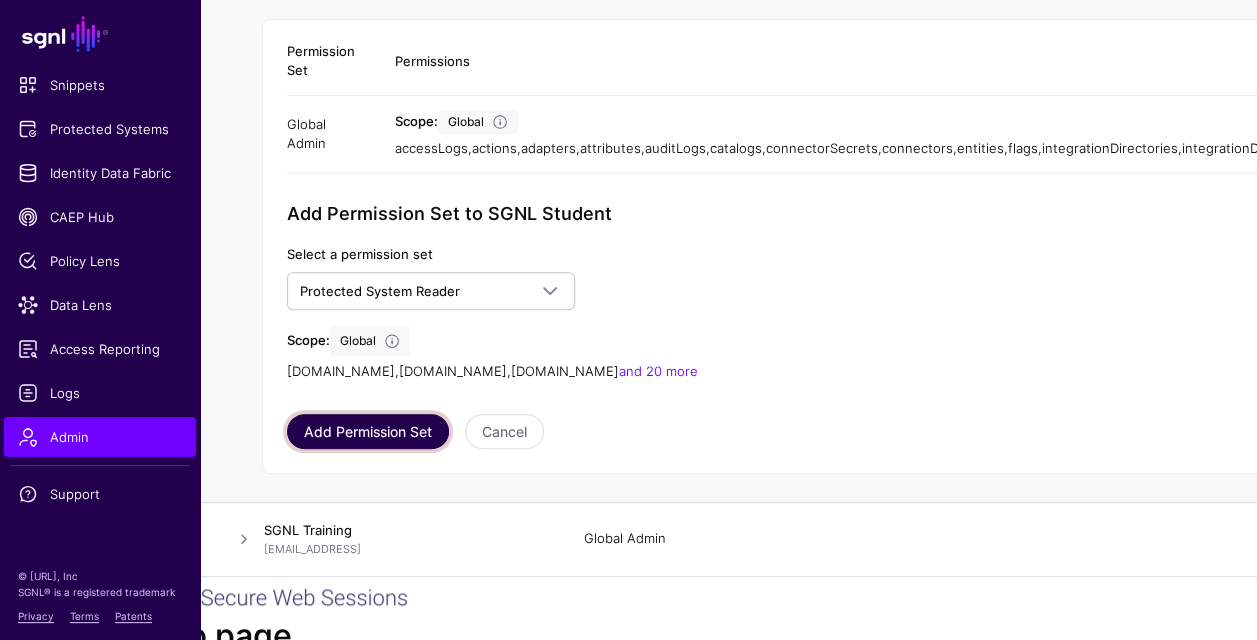 click on "Add Permission Set" 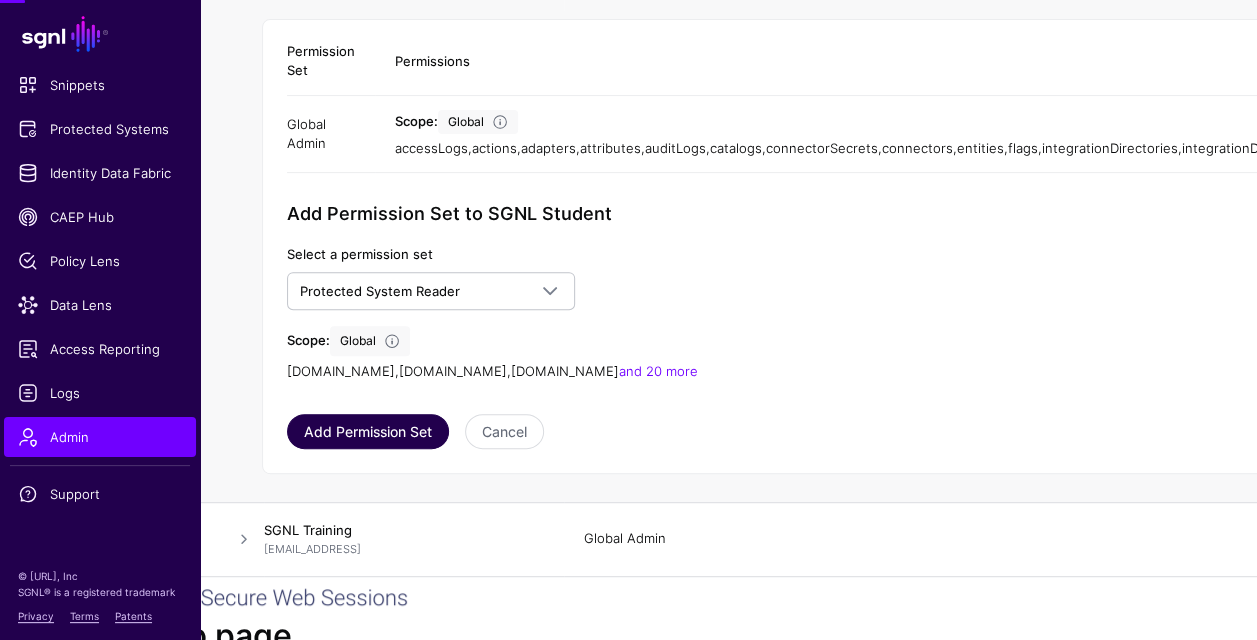 scroll, scrollTop: 16, scrollLeft: 0, axis: vertical 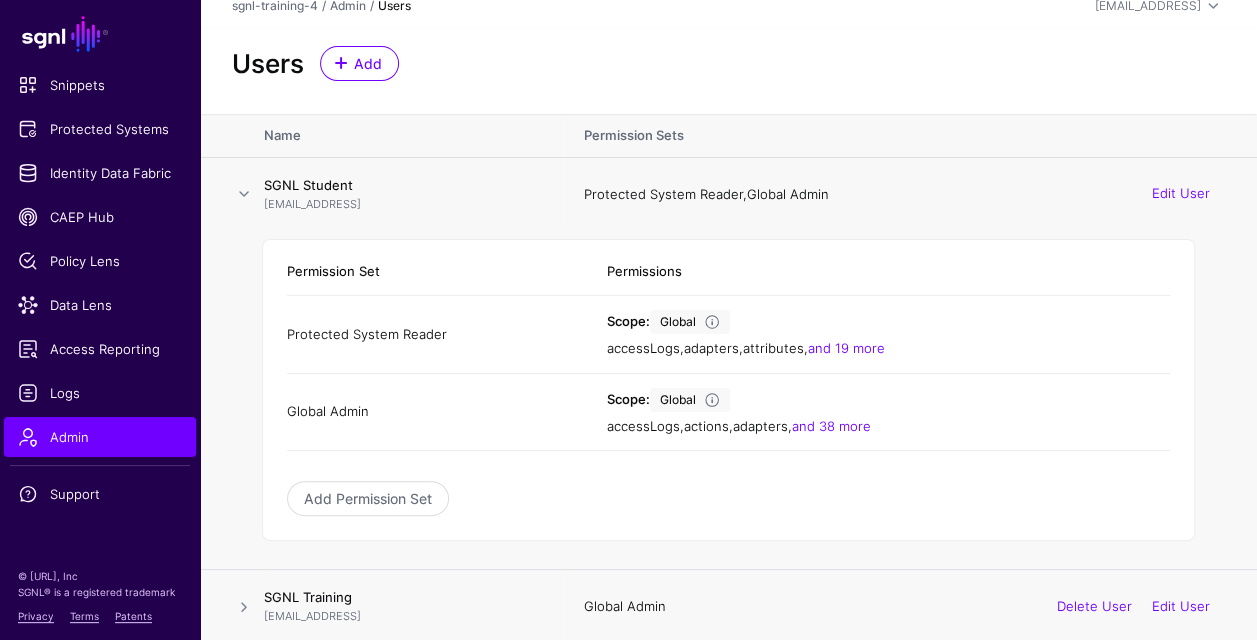 click 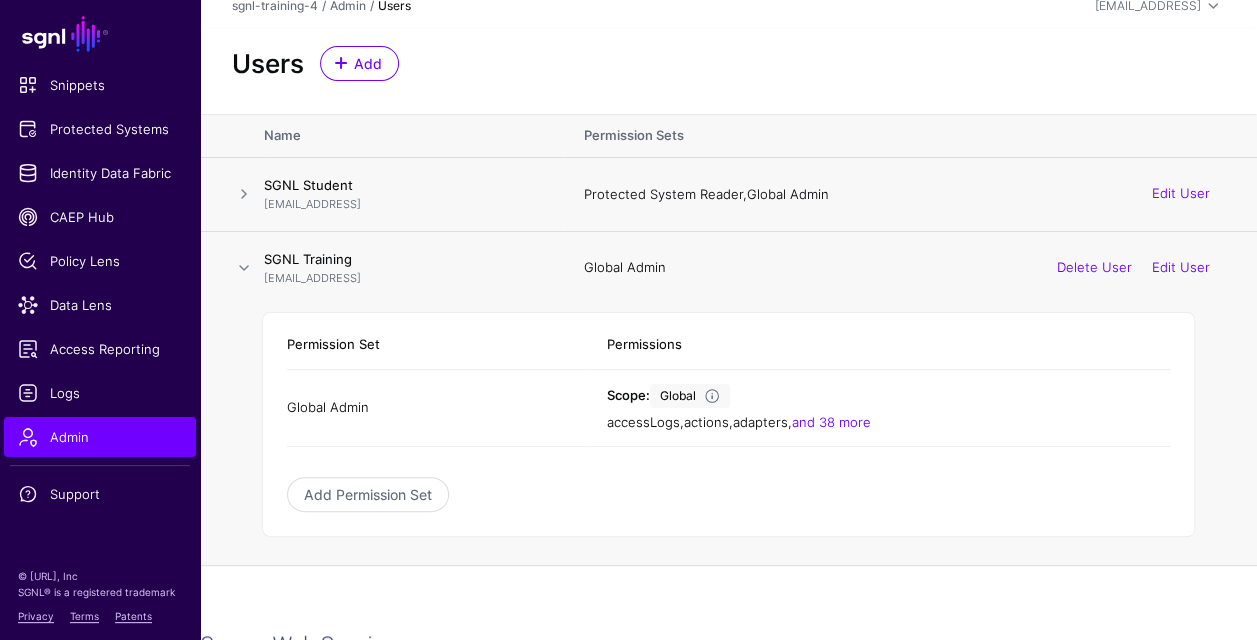scroll, scrollTop: 0, scrollLeft: 0, axis: both 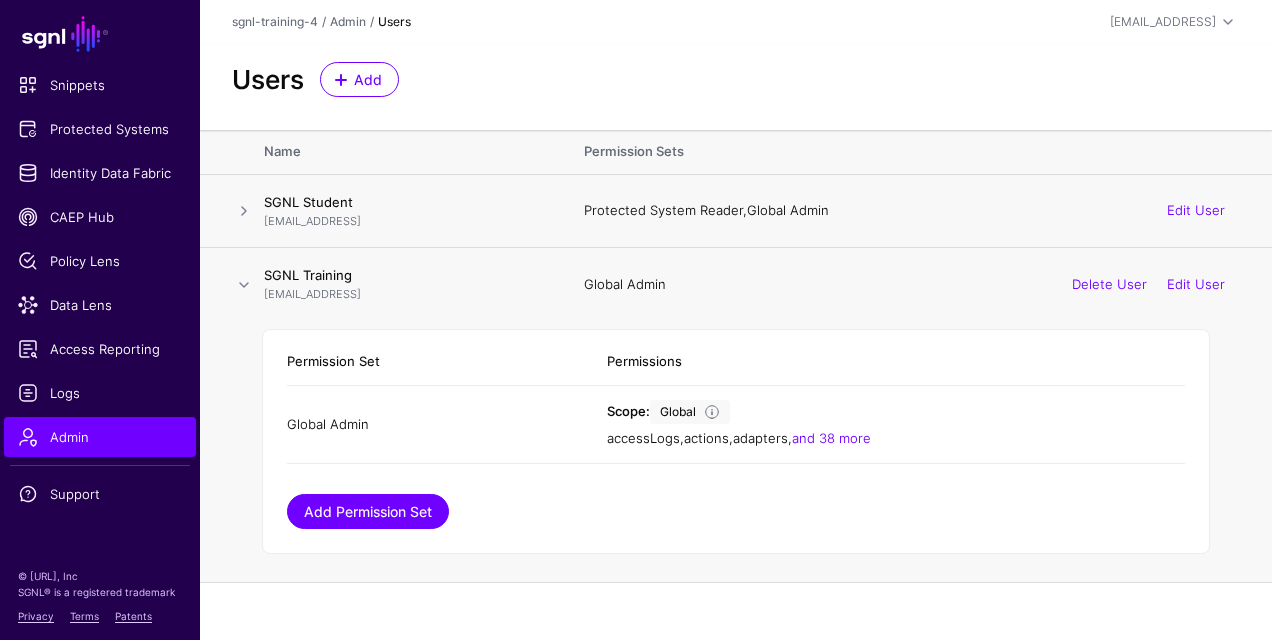 click on "Add Permission Set" 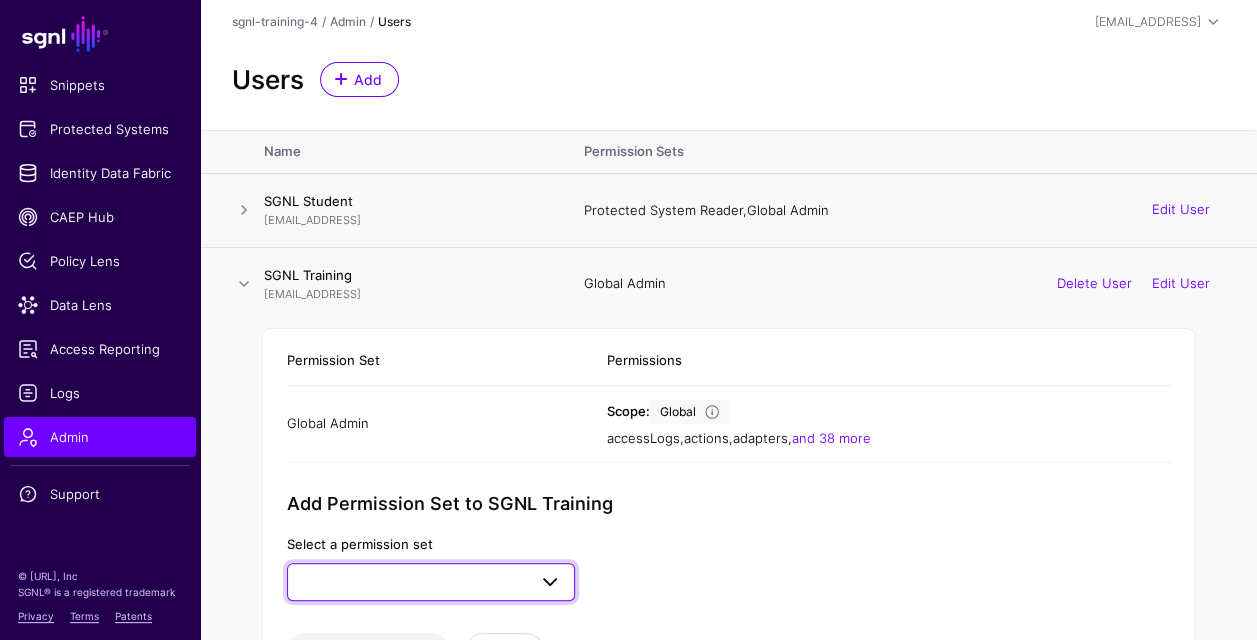 click at bounding box center (431, 582) 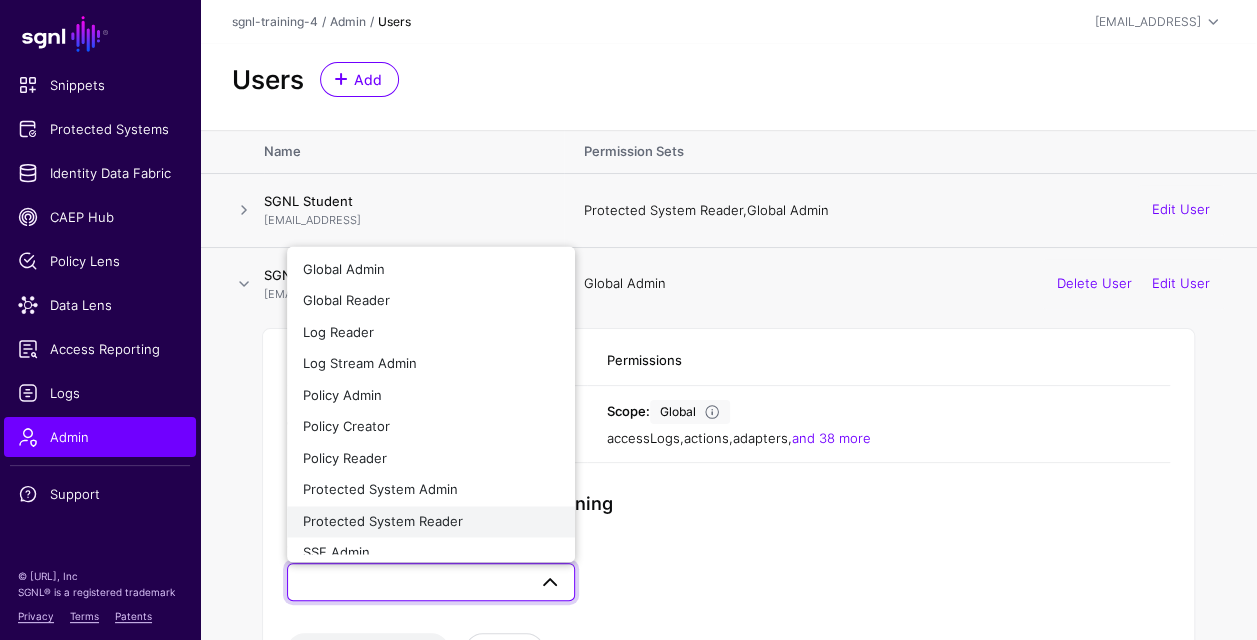 click on "Protected System Reader" 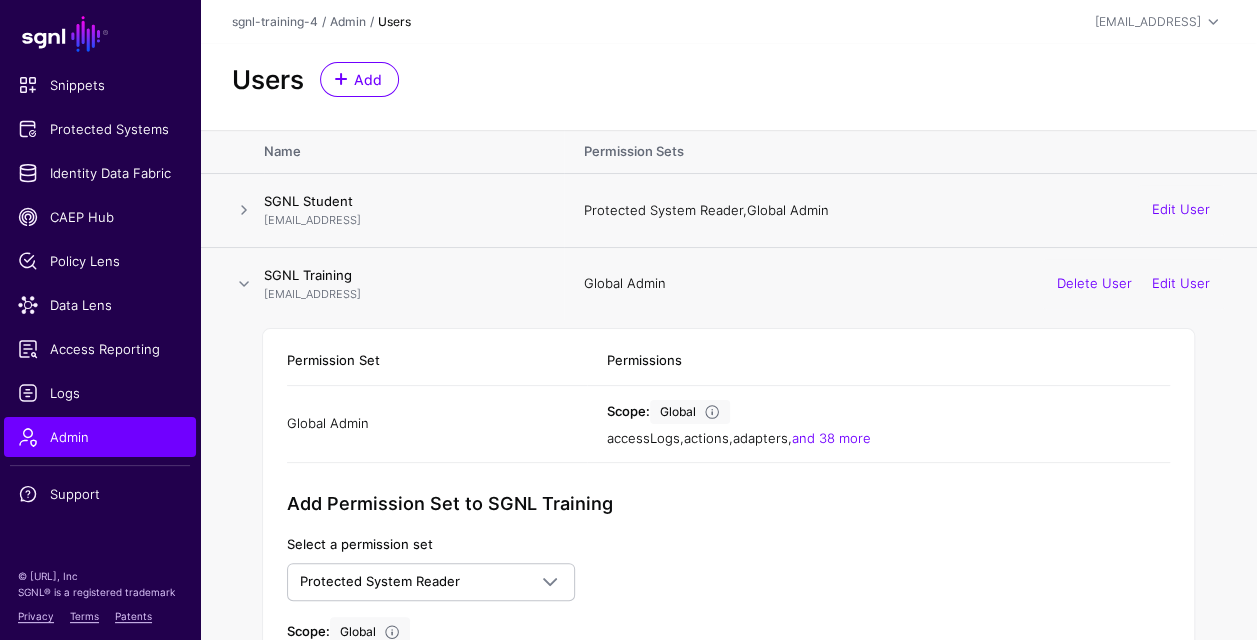 scroll, scrollTop: 149, scrollLeft: 0, axis: vertical 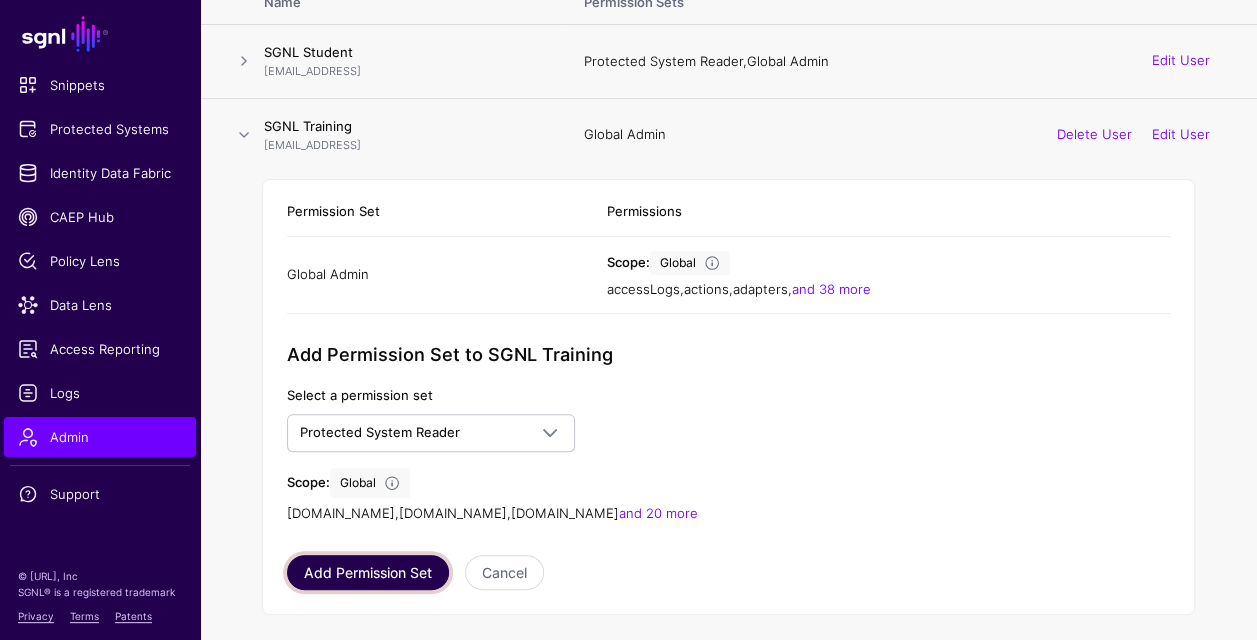 click on "Add Permission Set" 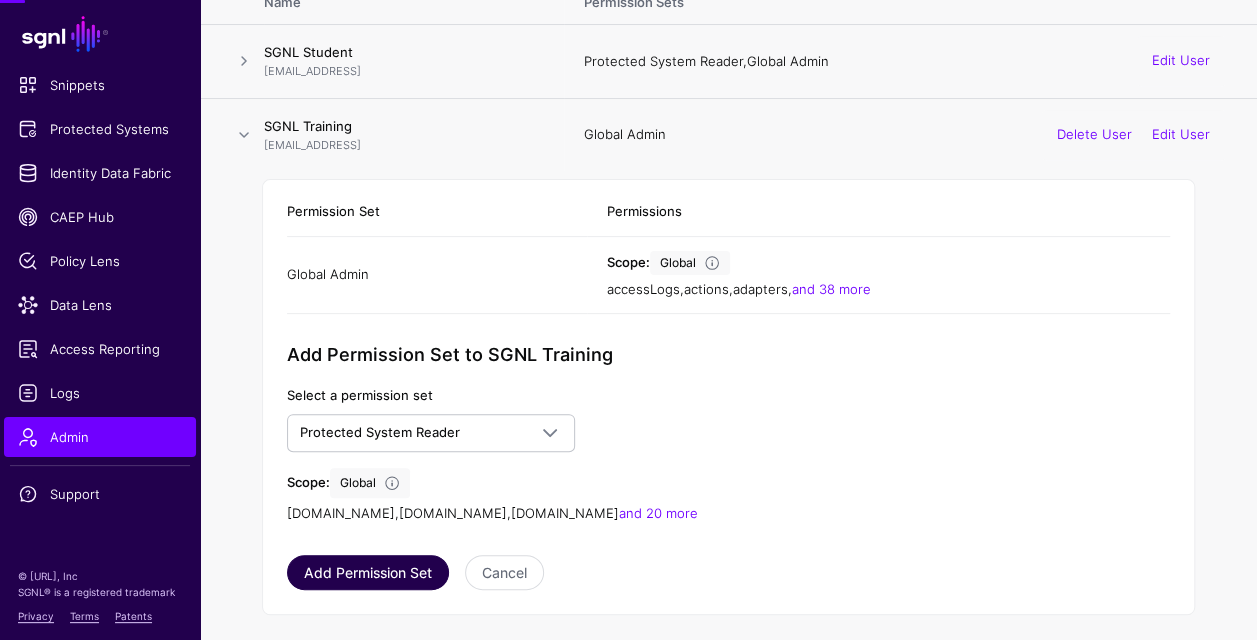 scroll, scrollTop: 0, scrollLeft: 0, axis: both 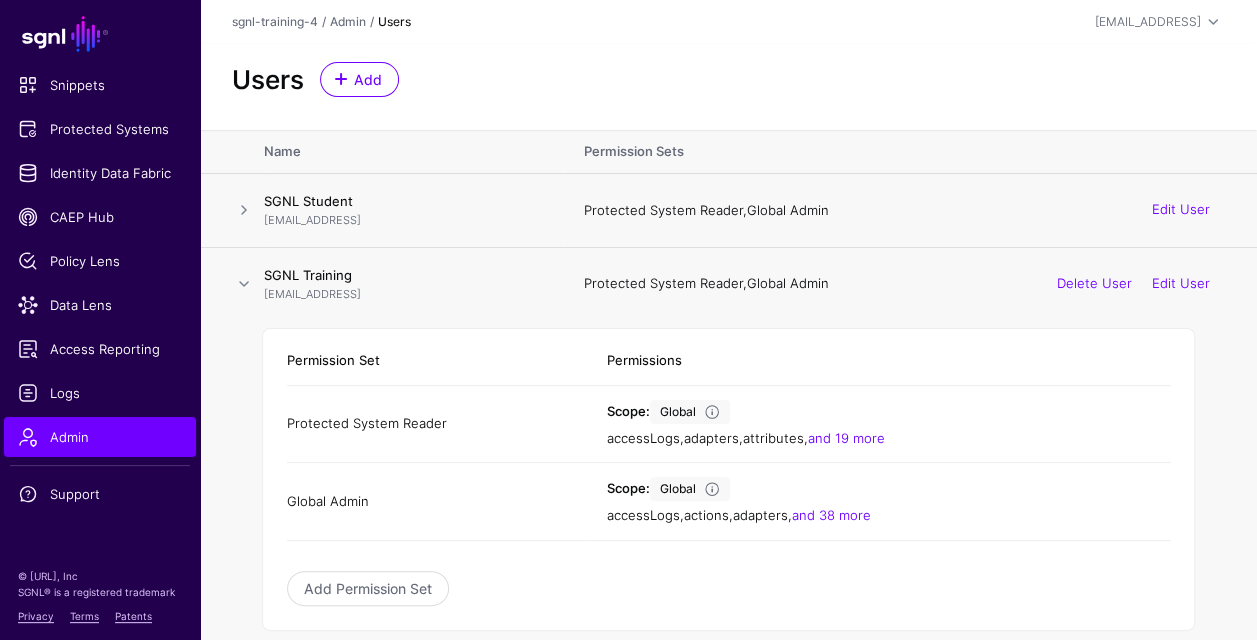 click 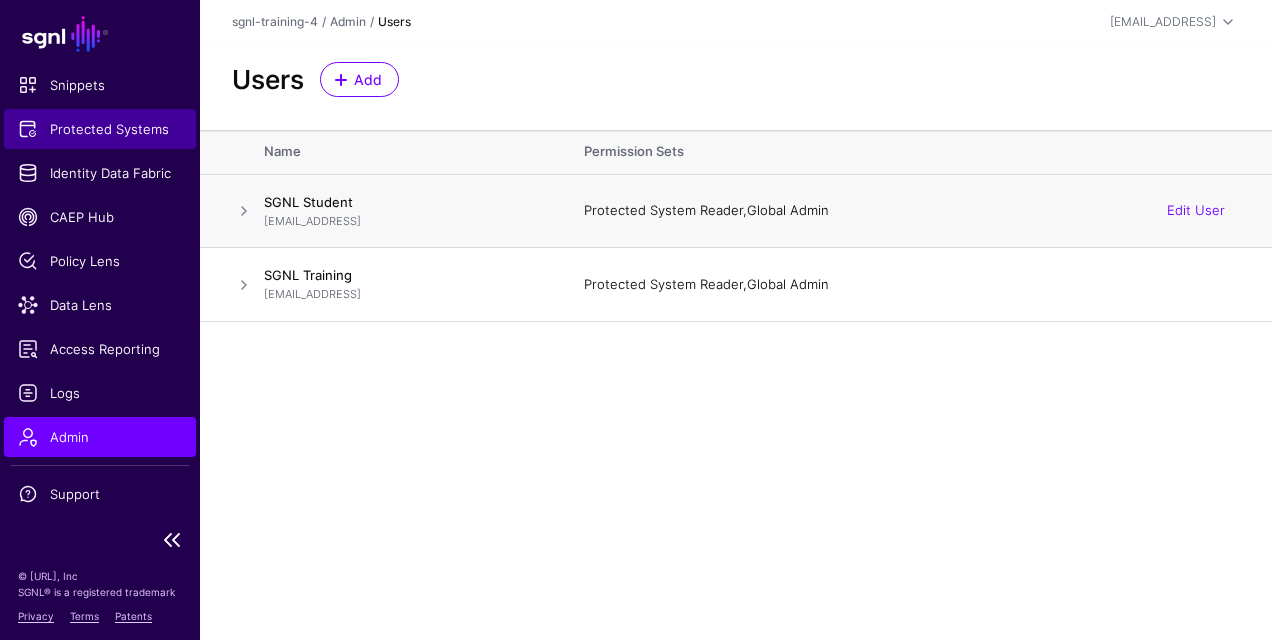 click on "Protected Systems" 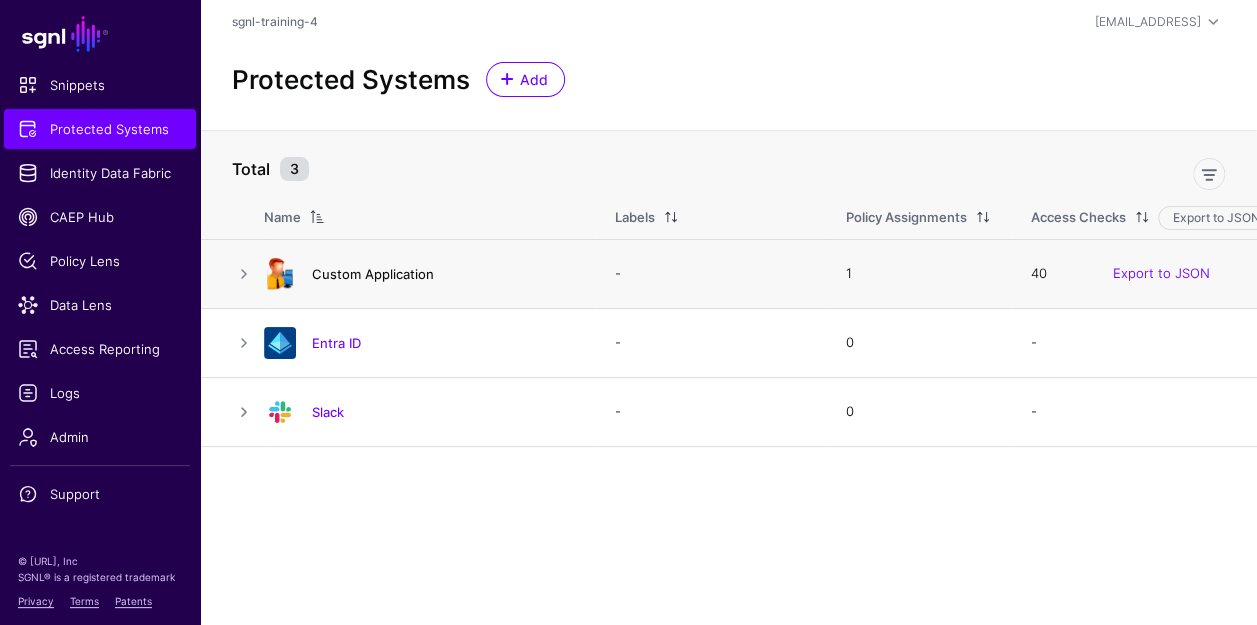 click on "Custom Application" 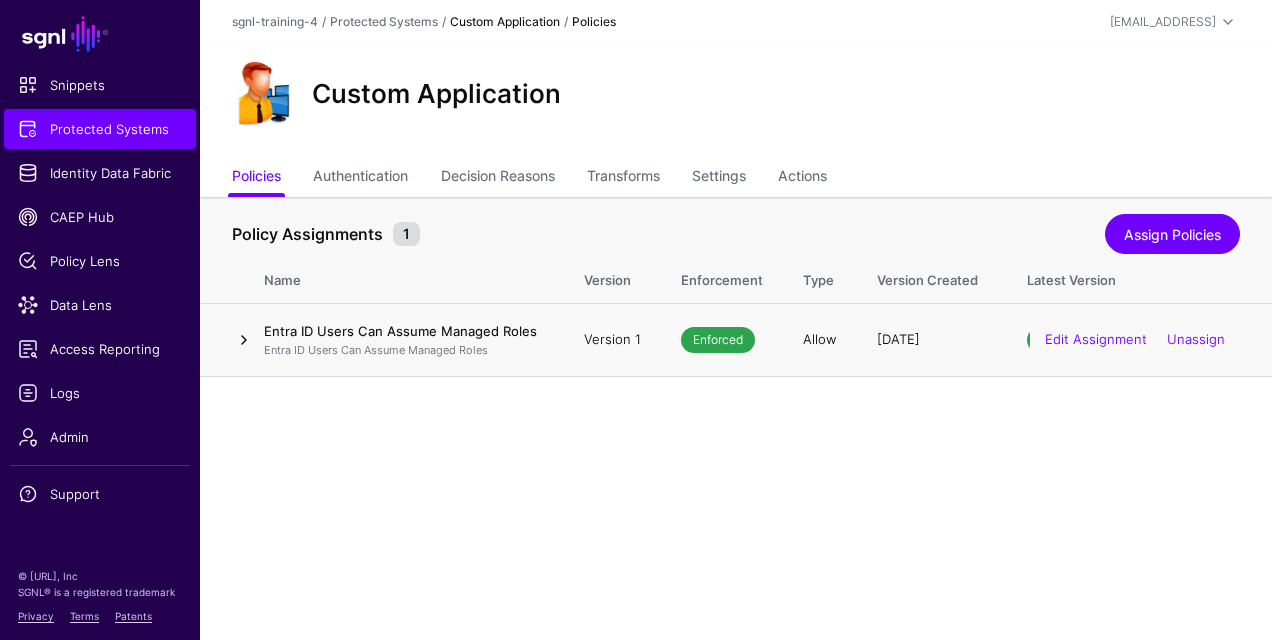 click 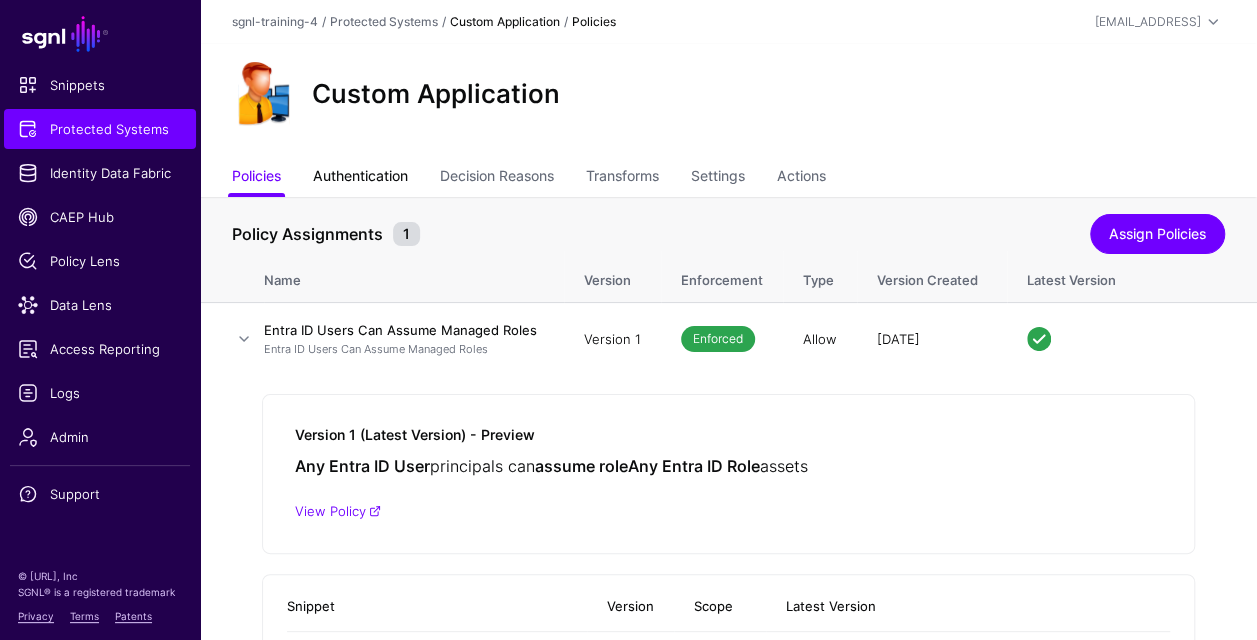 click on "Authentication" 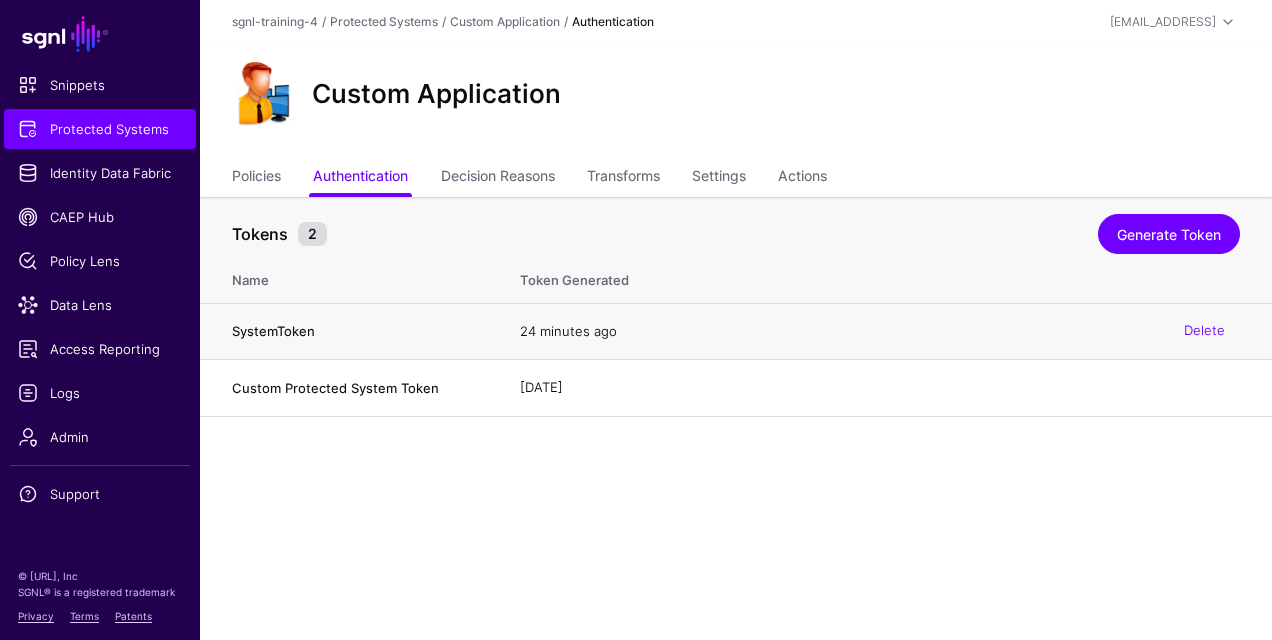 click on "SystemToken" 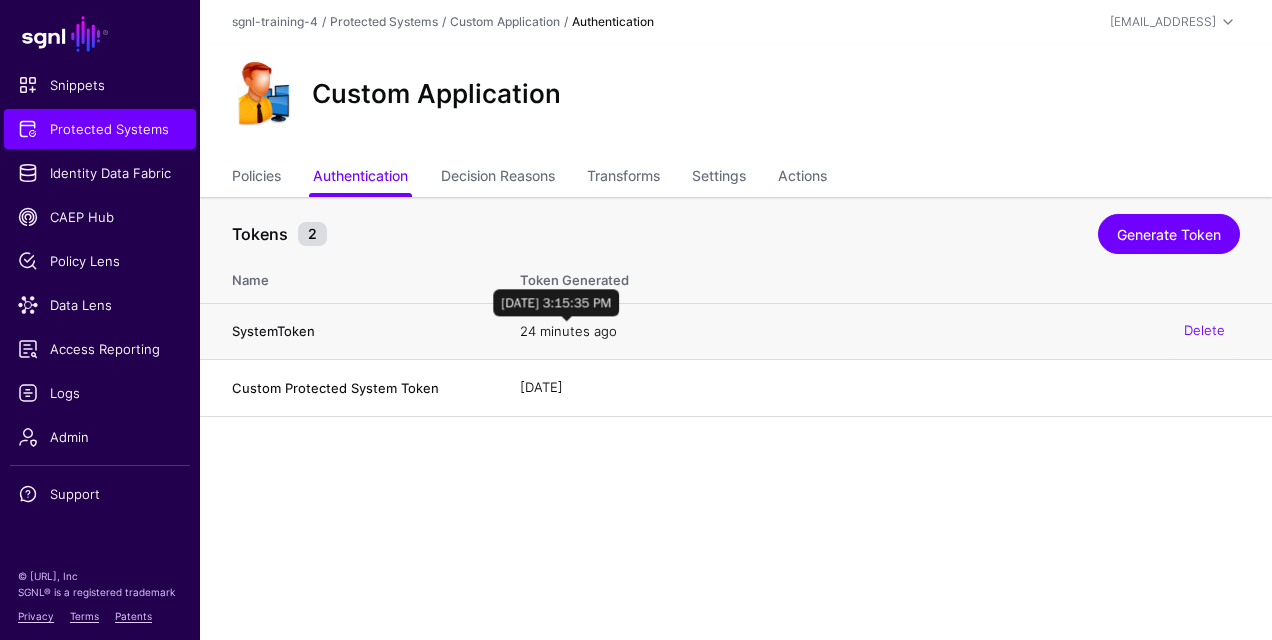 click on "24 minutes ago" 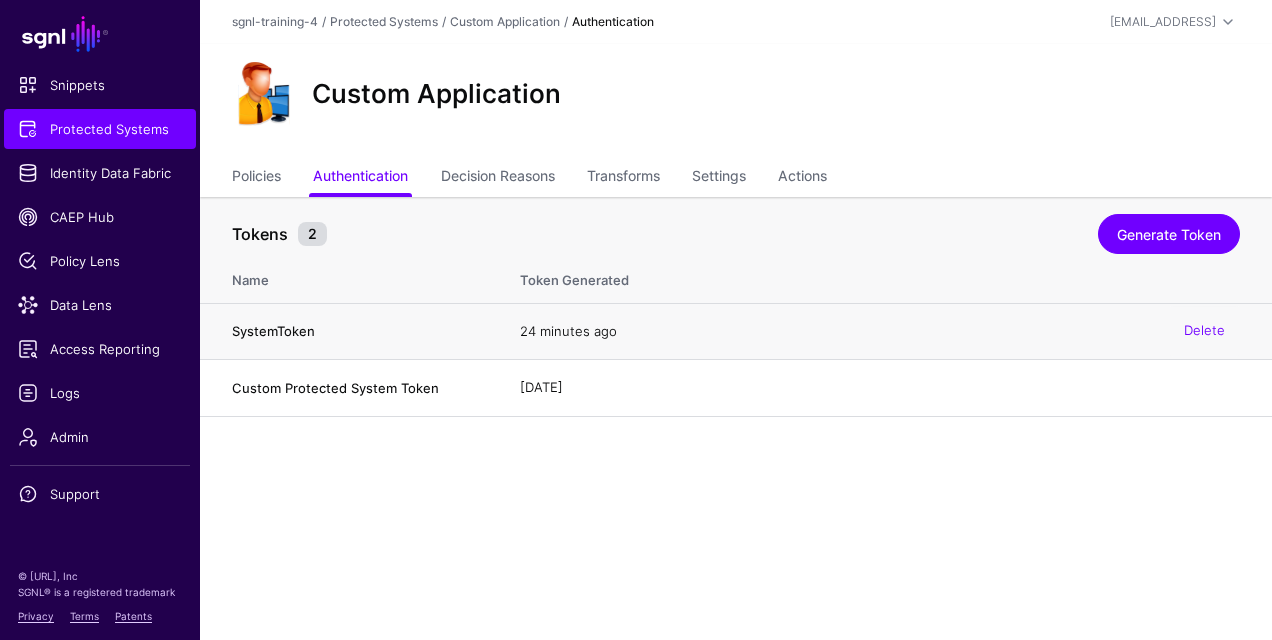 click on "SystemToken" 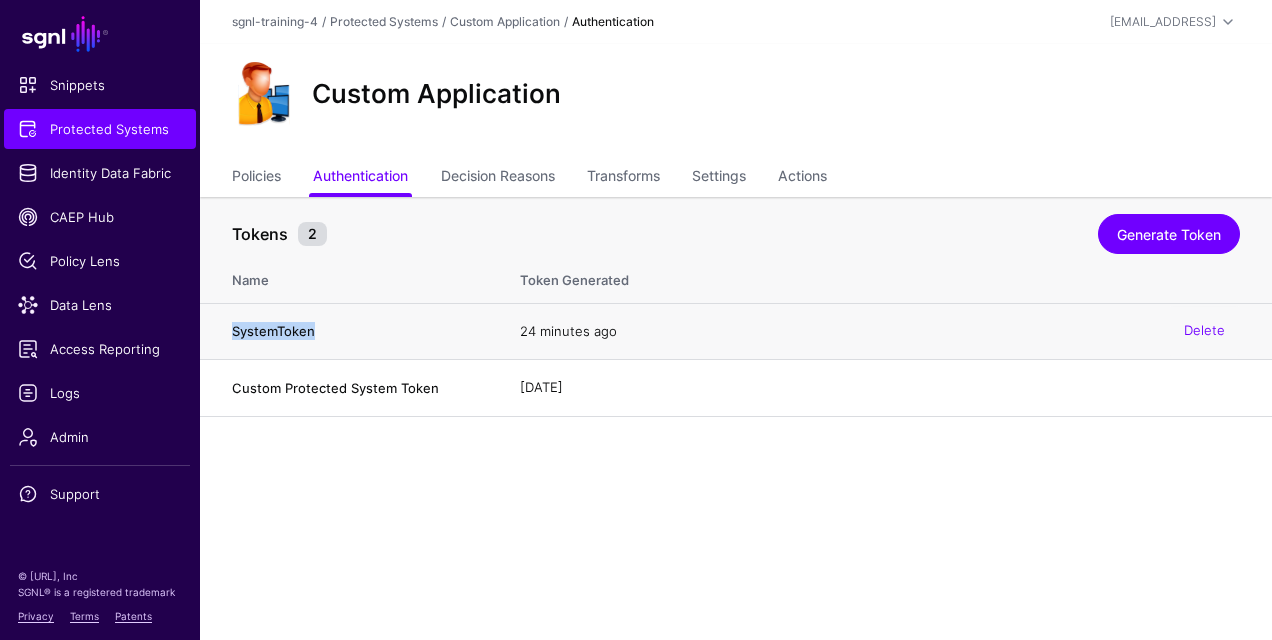 click on "SystemToken" 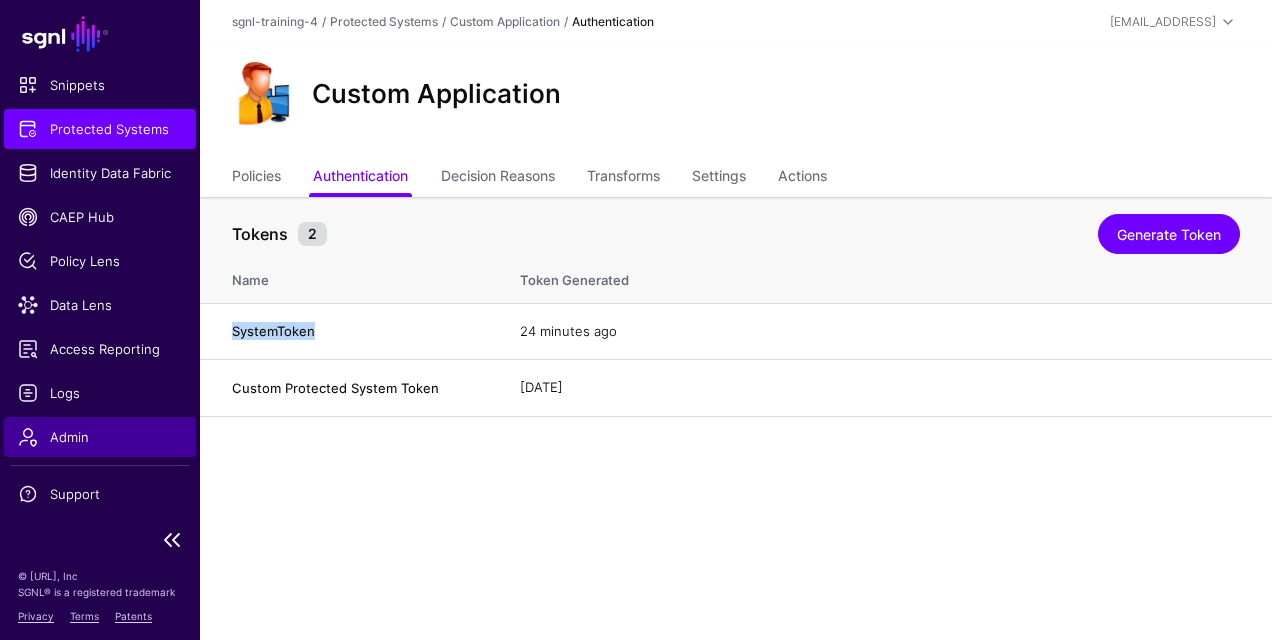 click on "Admin" 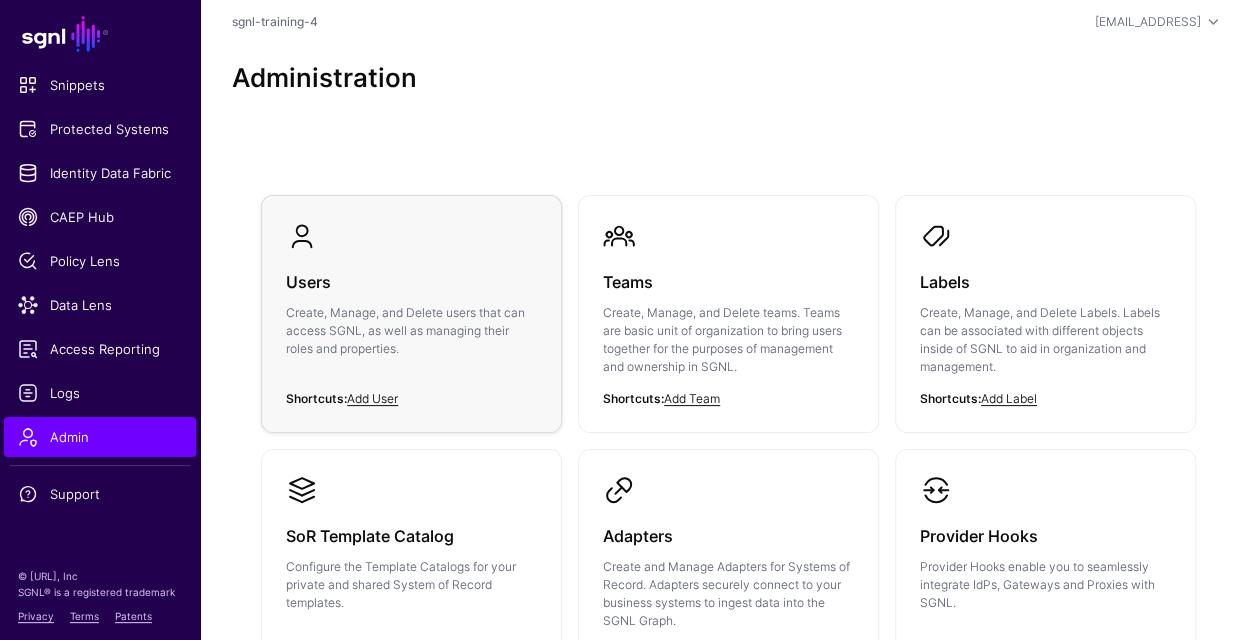 click on "Users" 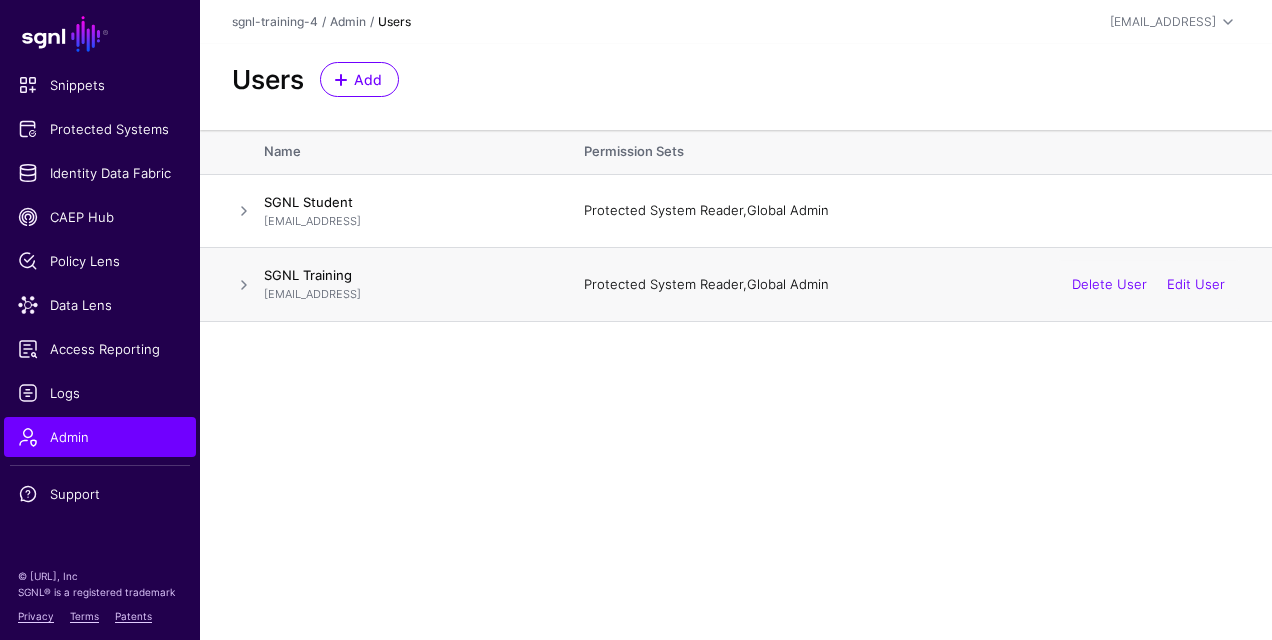 click 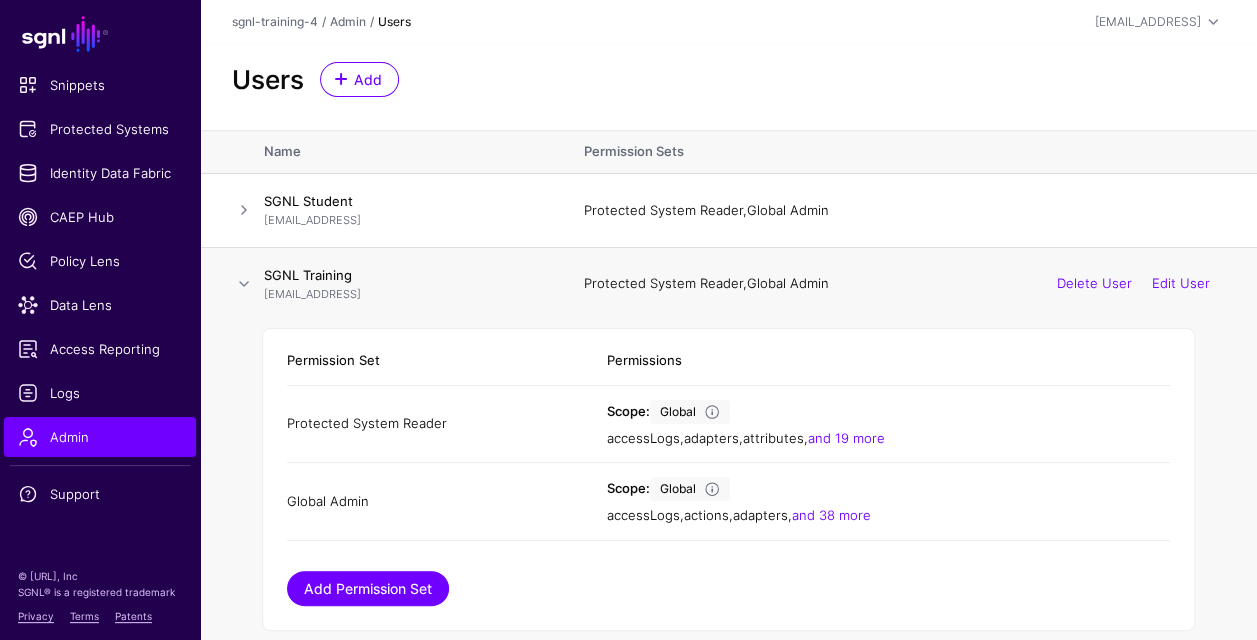 click on "Add Permission Set" 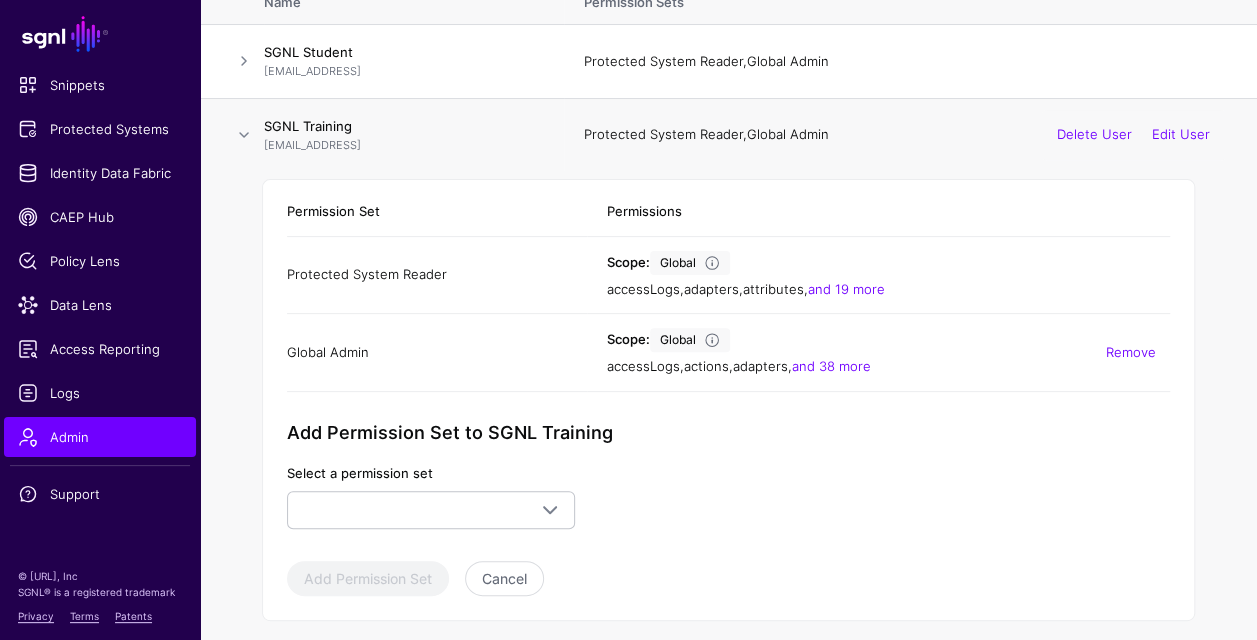 scroll, scrollTop: 154, scrollLeft: 0, axis: vertical 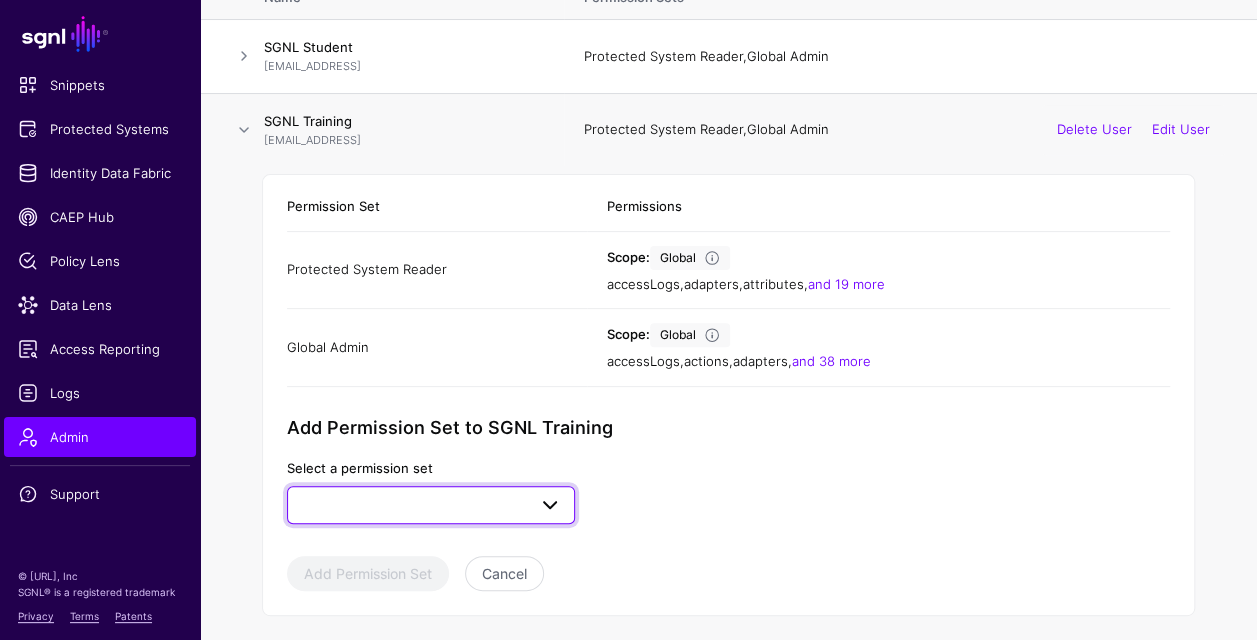 click at bounding box center (431, 505) 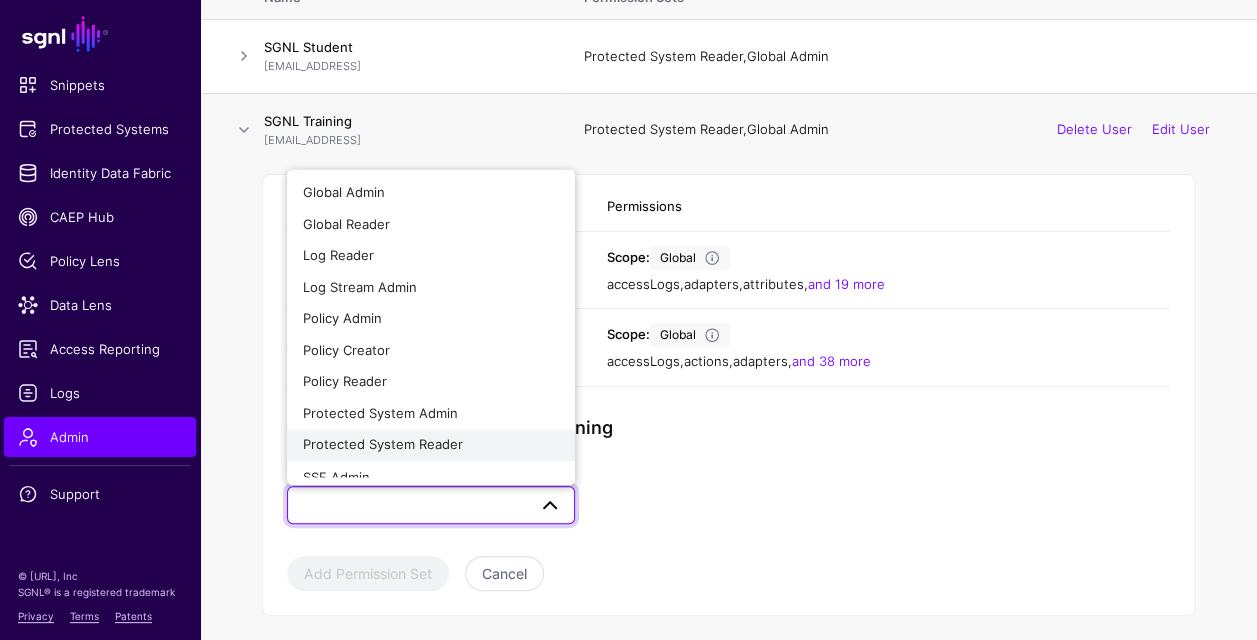 scroll, scrollTop: 109, scrollLeft: 0, axis: vertical 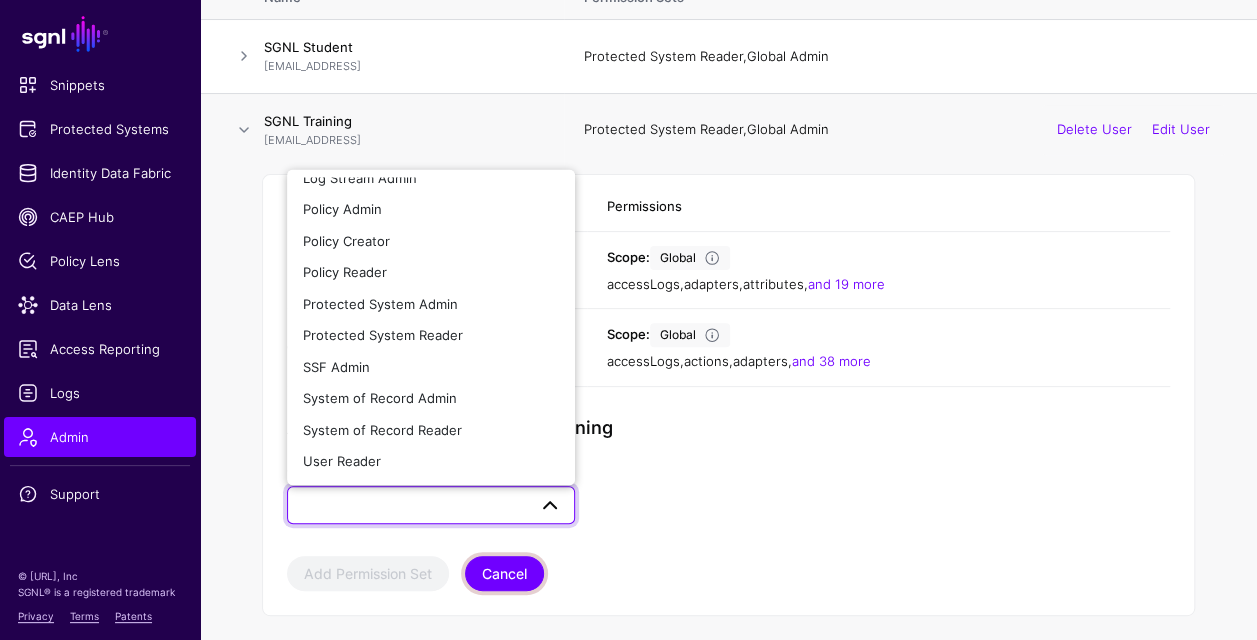 click on "Cancel" 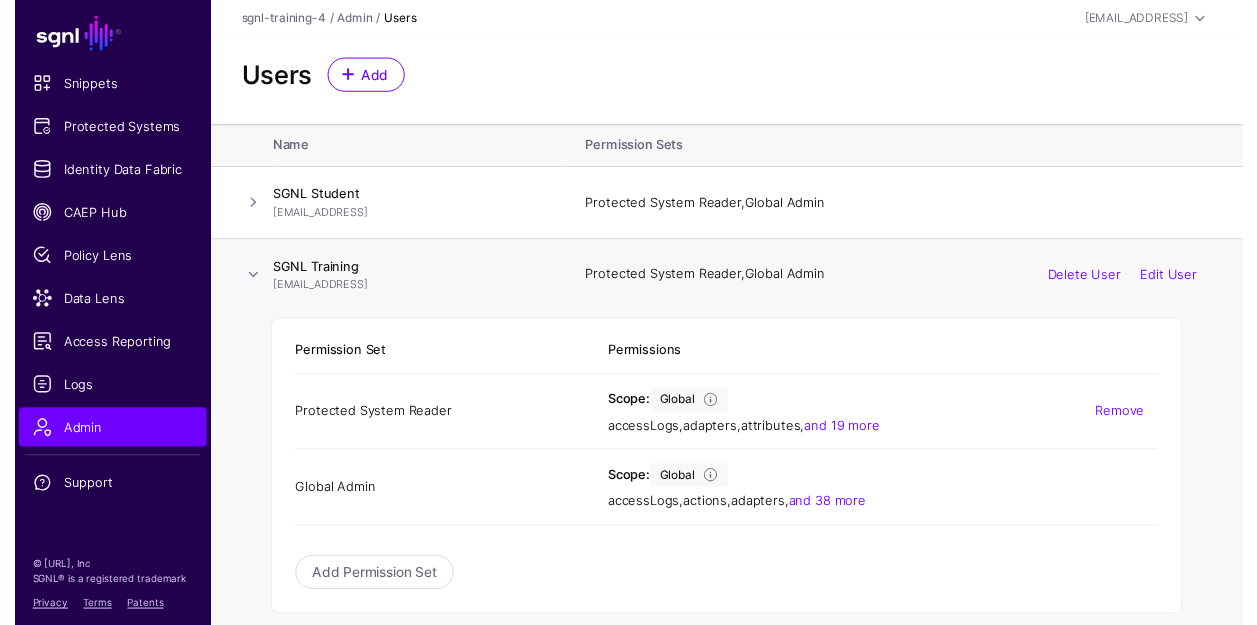 scroll, scrollTop: 0, scrollLeft: 0, axis: both 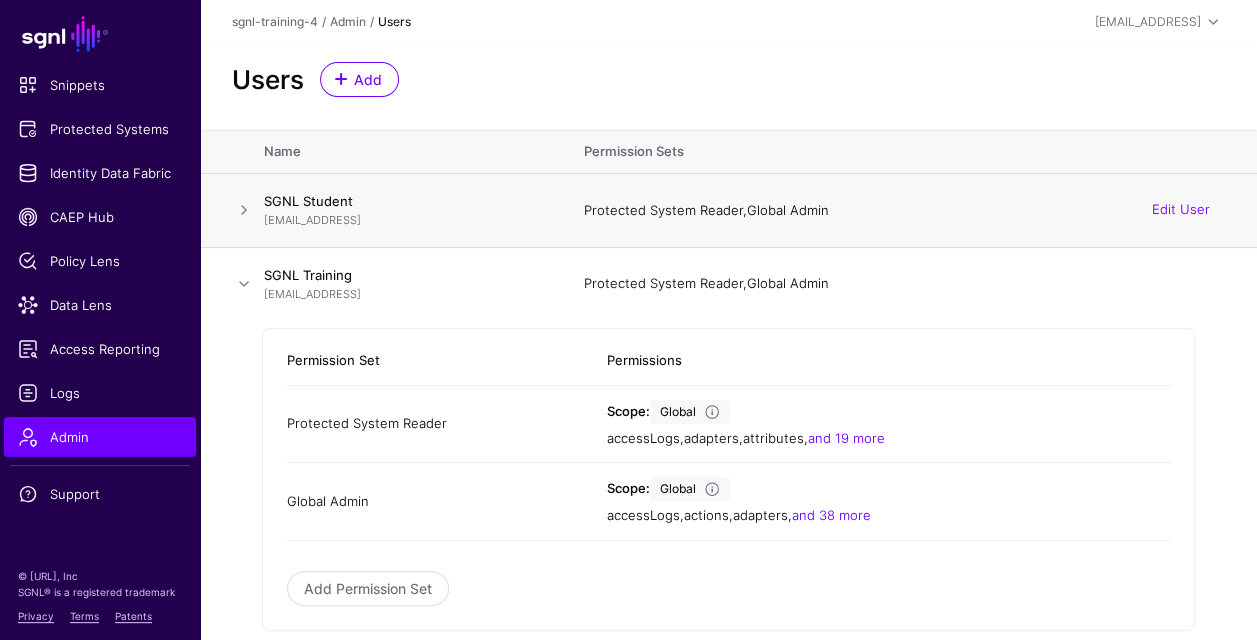 click on "[EMAIL_ADDRESS]" 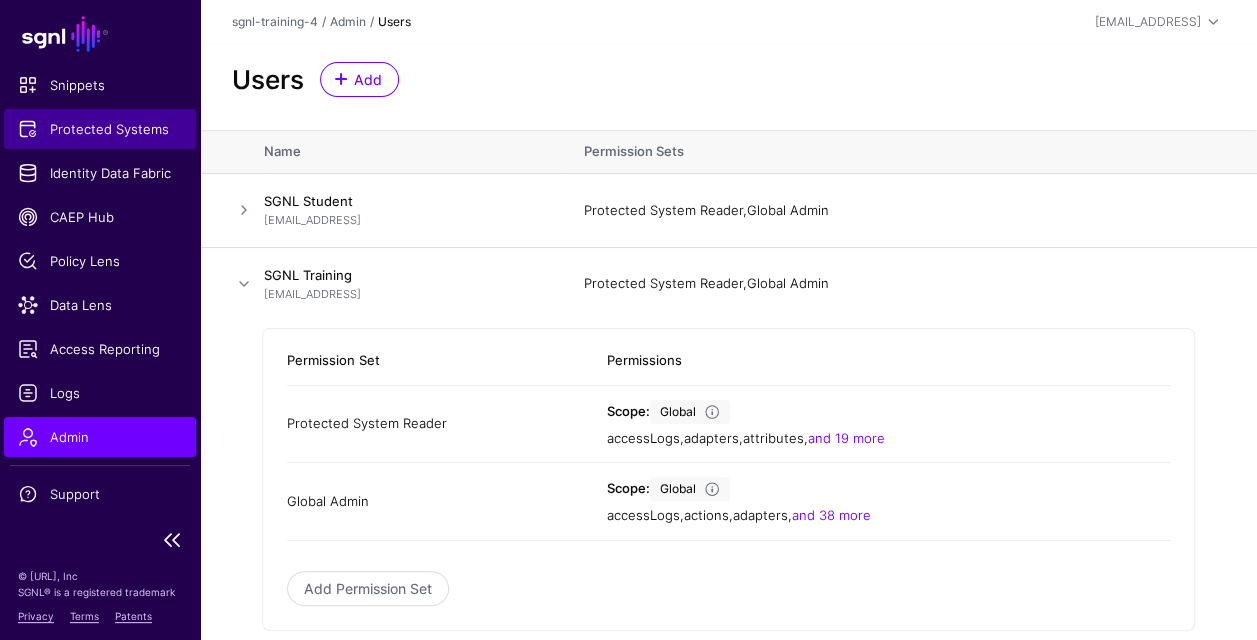 click on "Protected Systems" 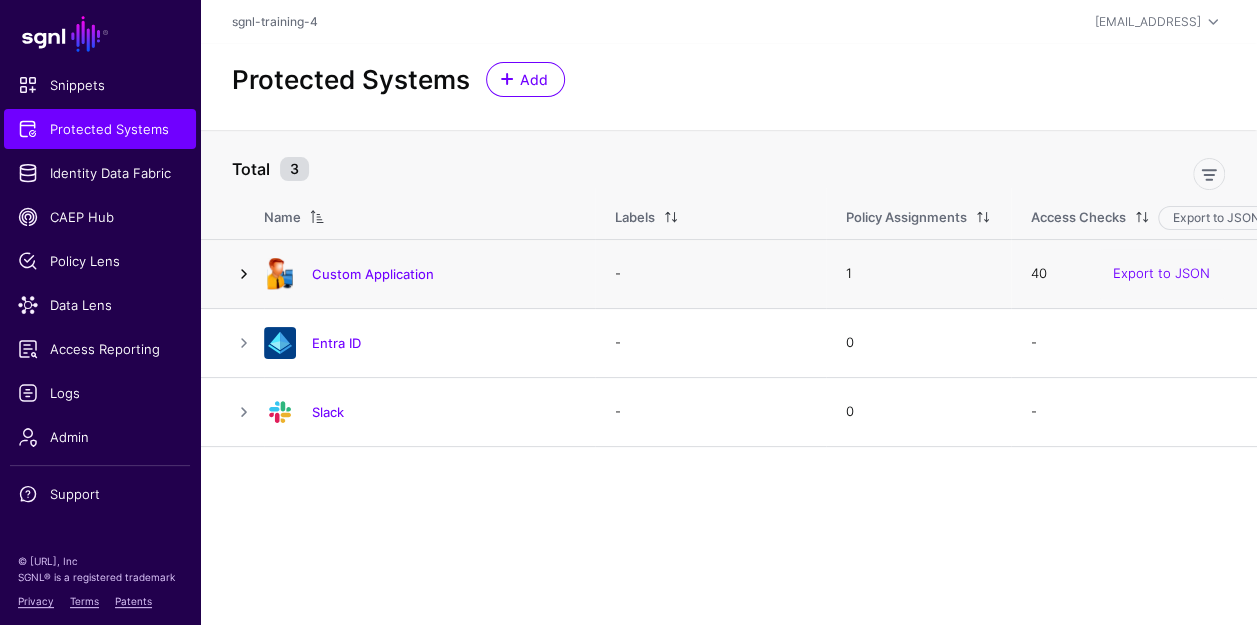 click 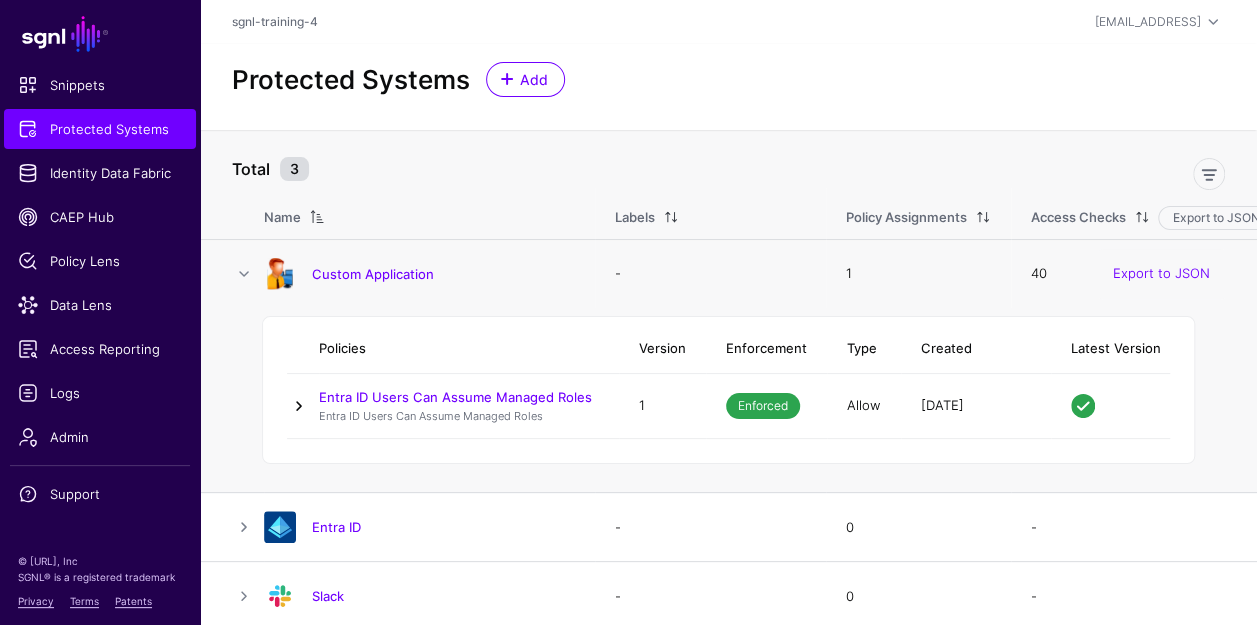 click 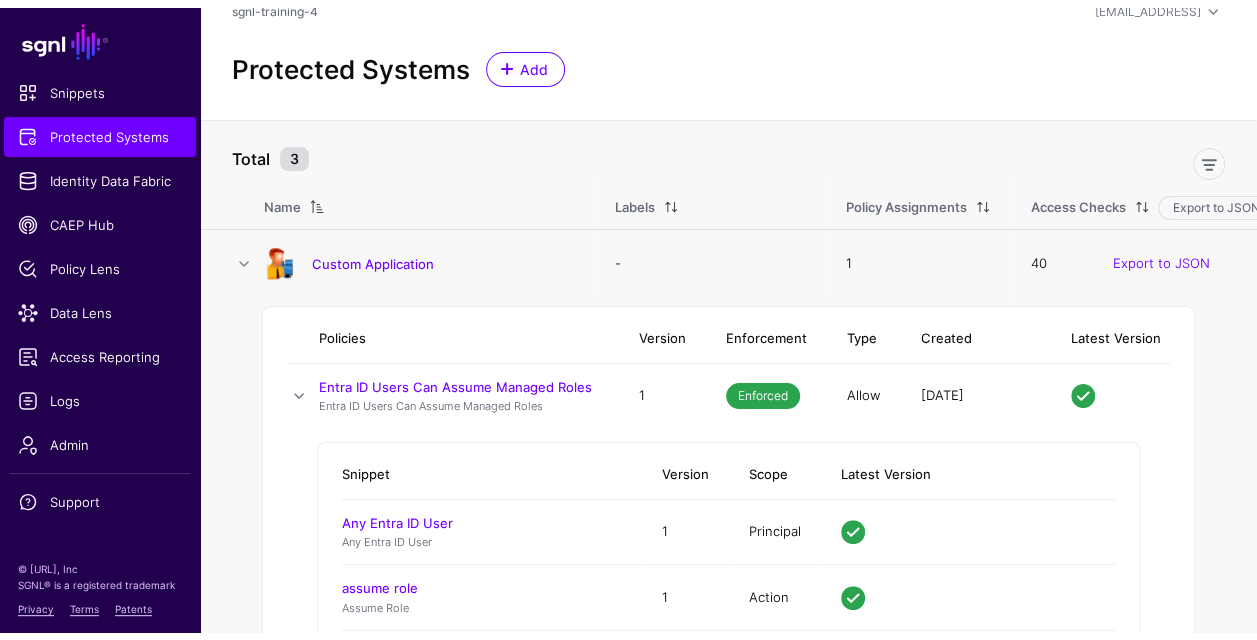 scroll, scrollTop: 0, scrollLeft: 0, axis: both 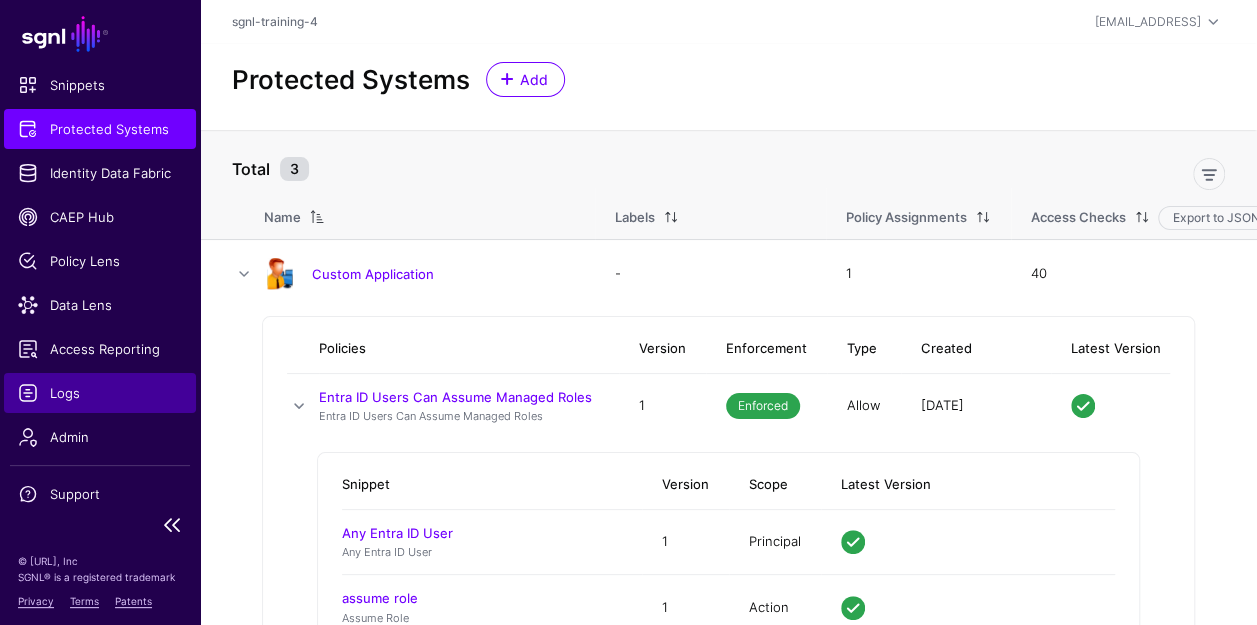click on "Logs" 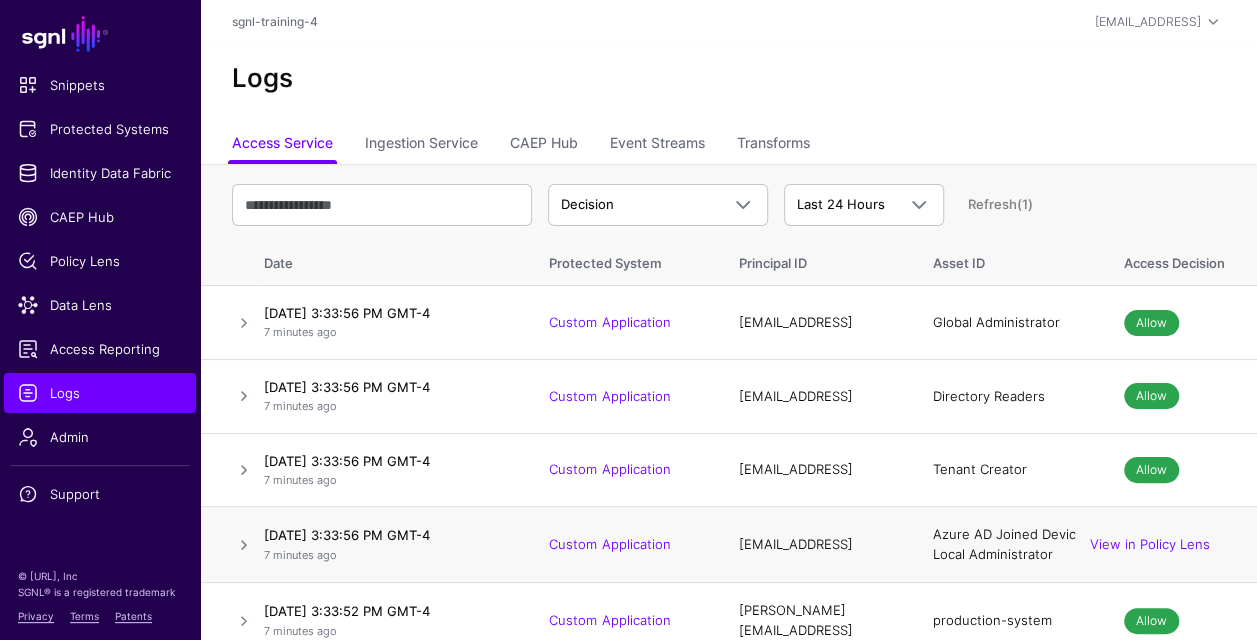 scroll, scrollTop: 235, scrollLeft: 0, axis: vertical 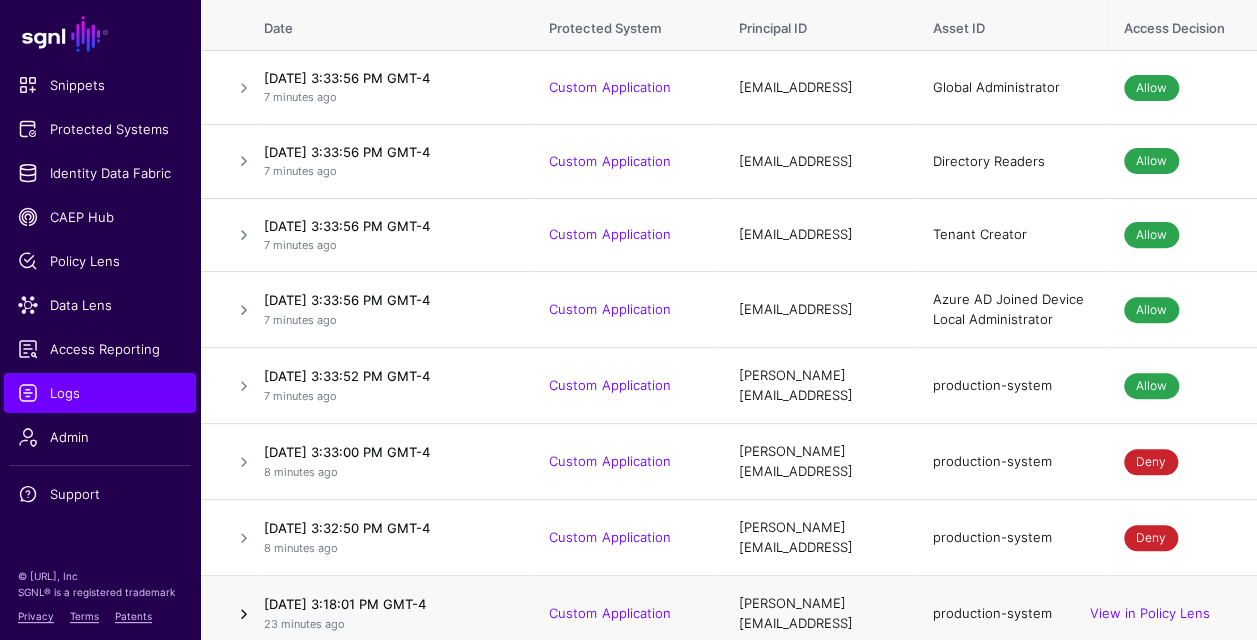 click at bounding box center [244, 614] 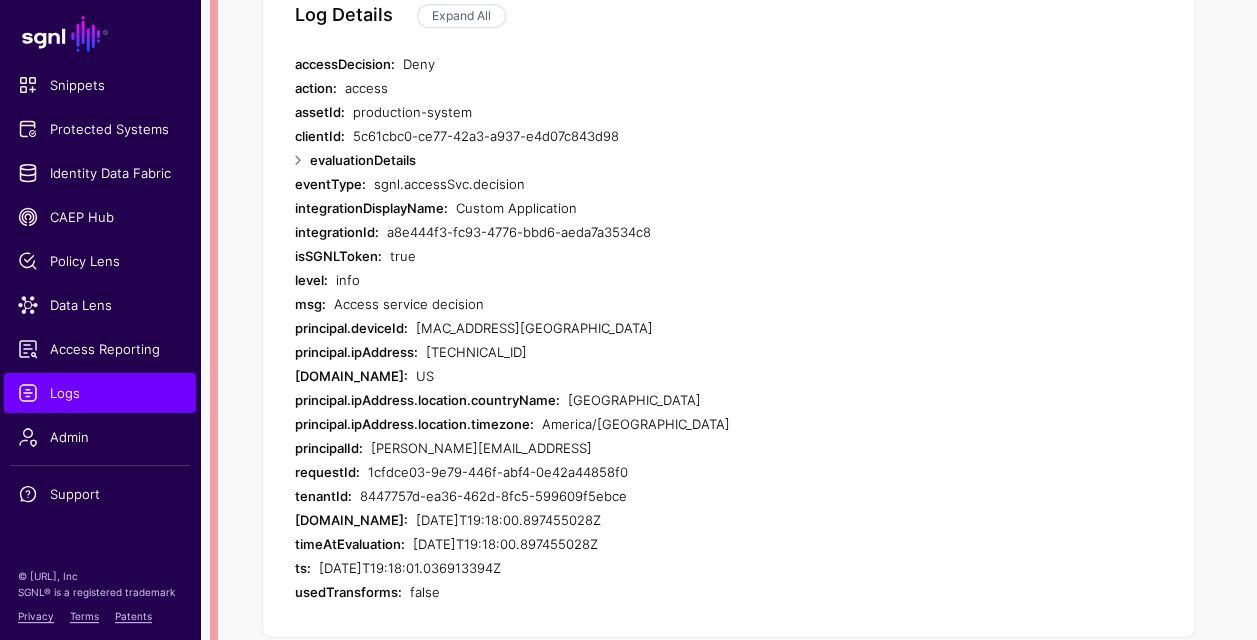 scroll, scrollTop: 957, scrollLeft: 0, axis: vertical 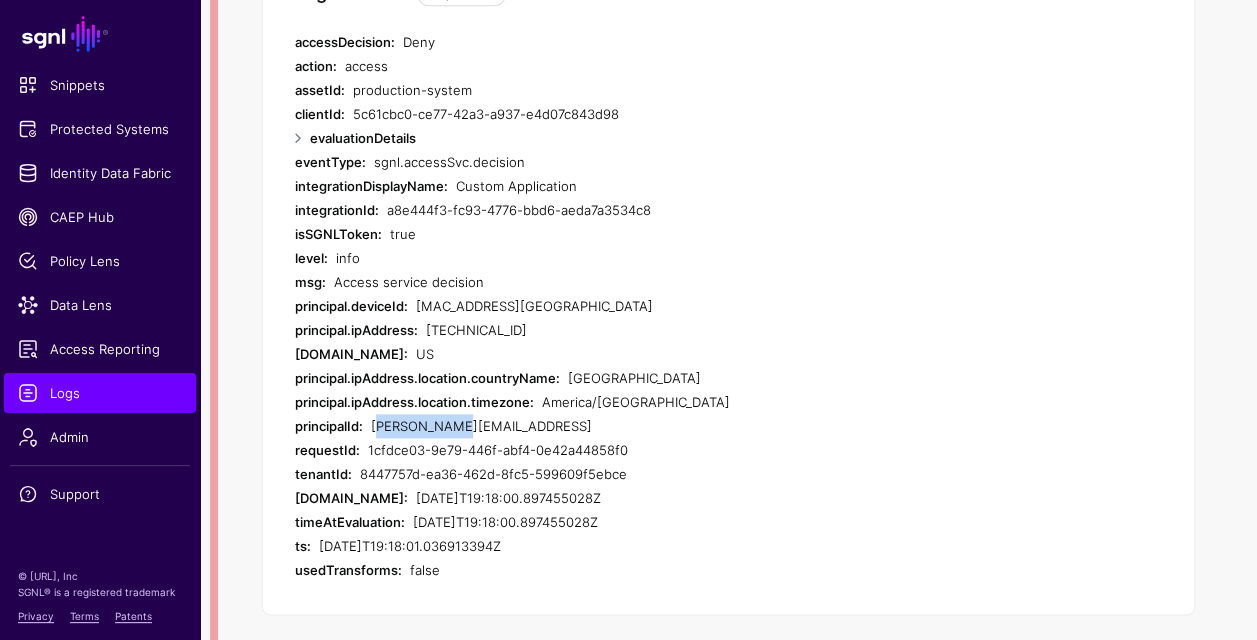drag, startPoint x: 372, startPoint y: 411, endPoint x: 443, endPoint y: 404, distance: 71.34424 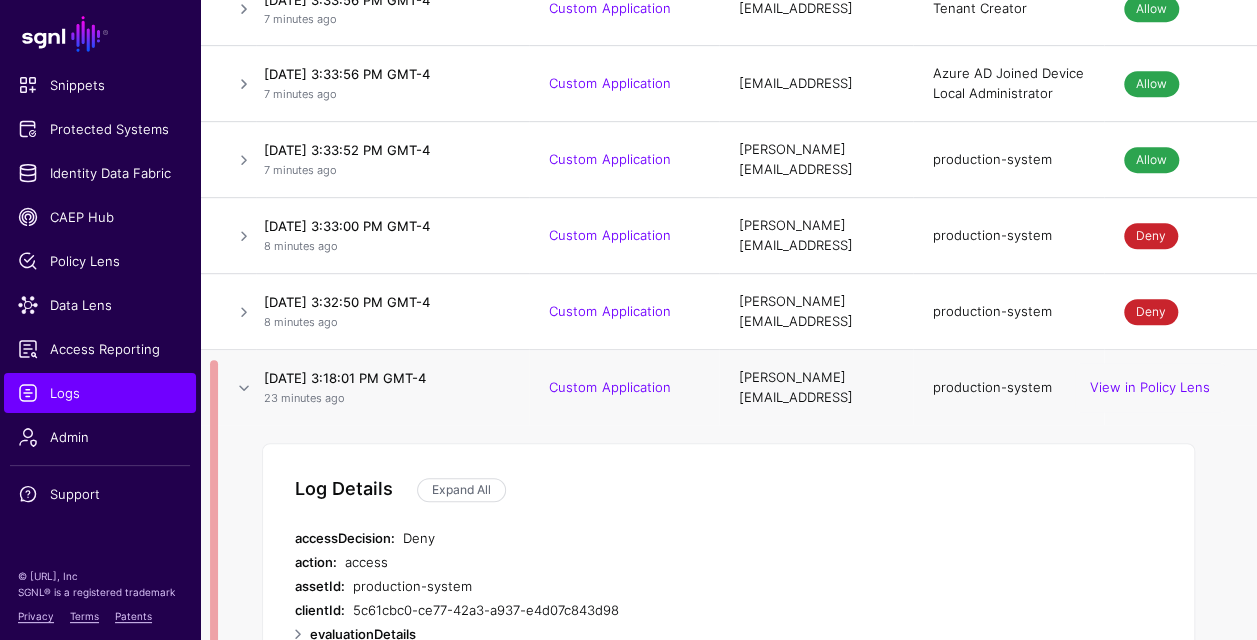 scroll, scrollTop: 457, scrollLeft: 0, axis: vertical 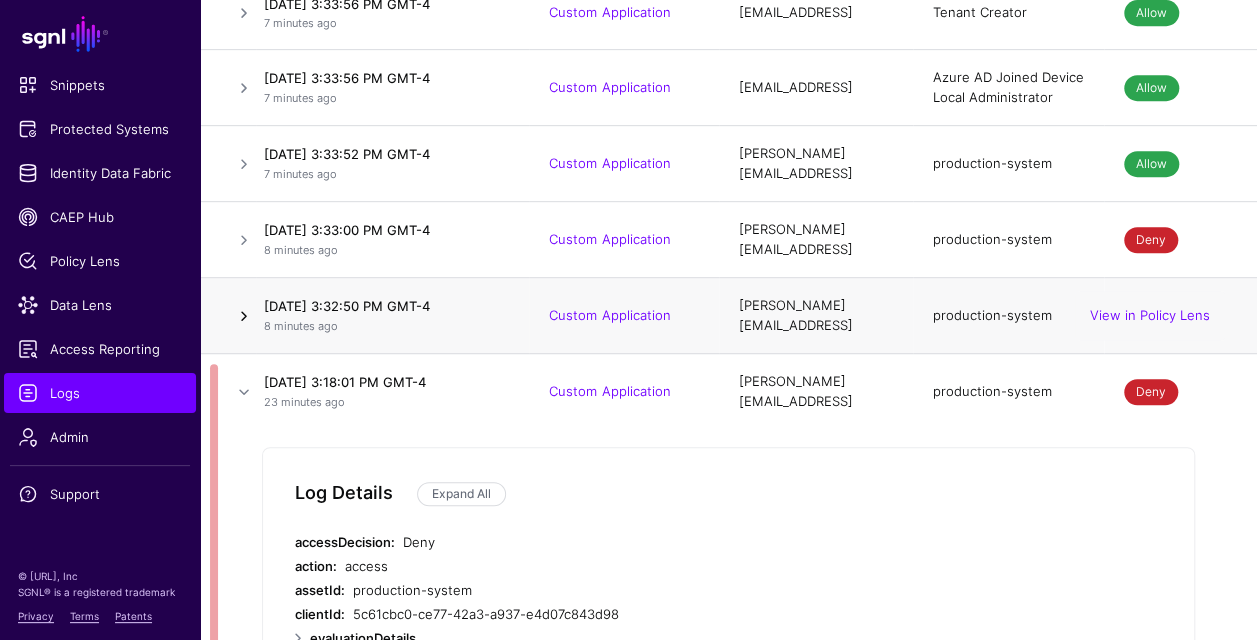 click at bounding box center (244, 316) 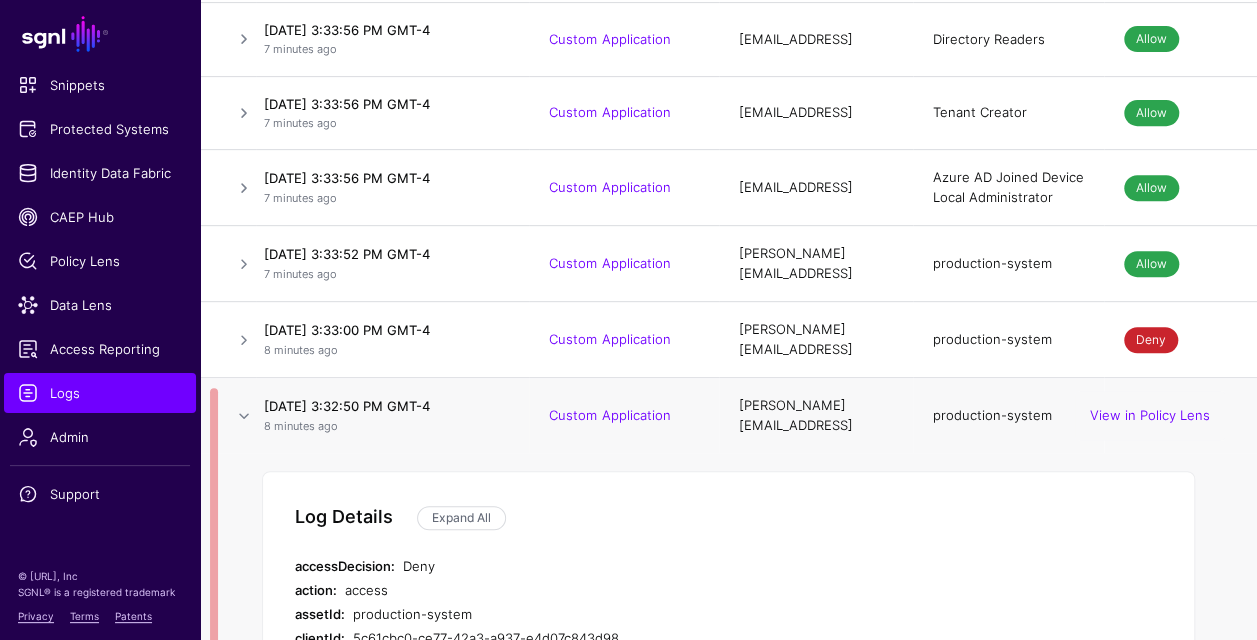 scroll, scrollTop: 0, scrollLeft: 0, axis: both 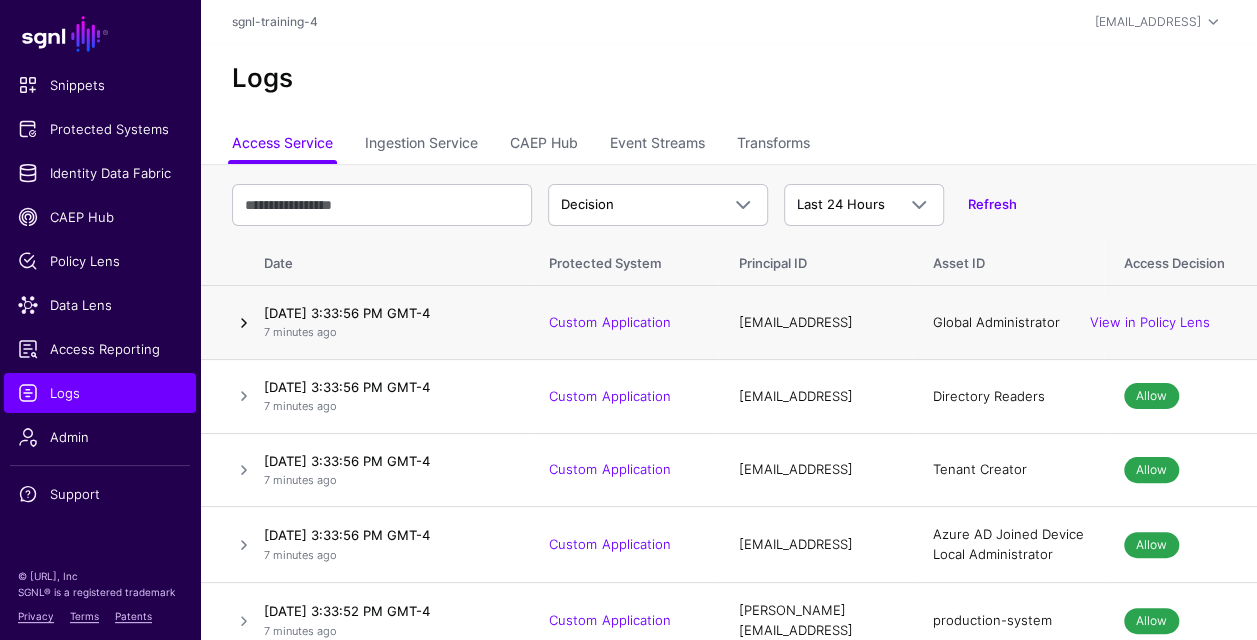 click at bounding box center (244, 323) 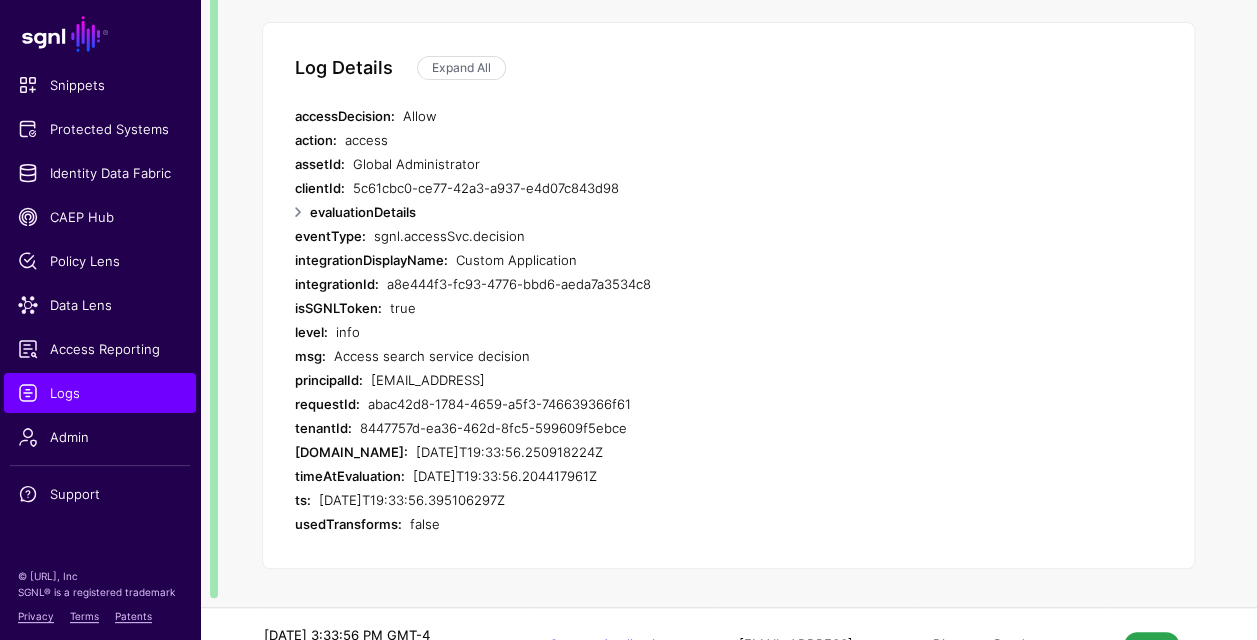 scroll, scrollTop: 400, scrollLeft: 0, axis: vertical 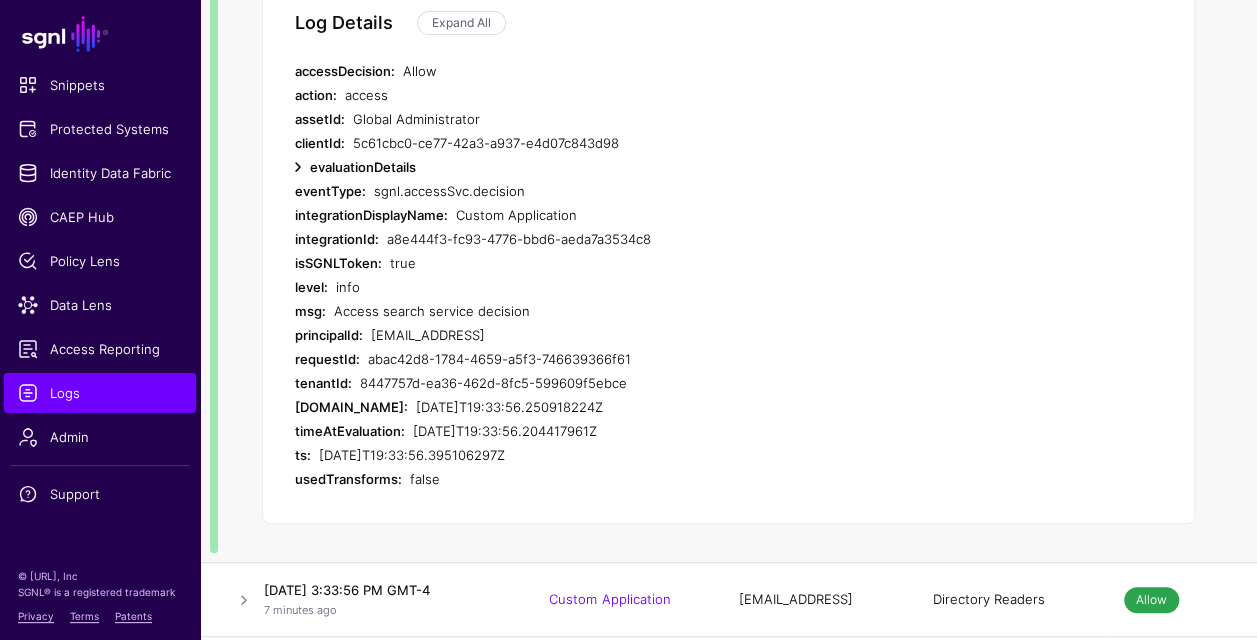 click at bounding box center (298, 167) 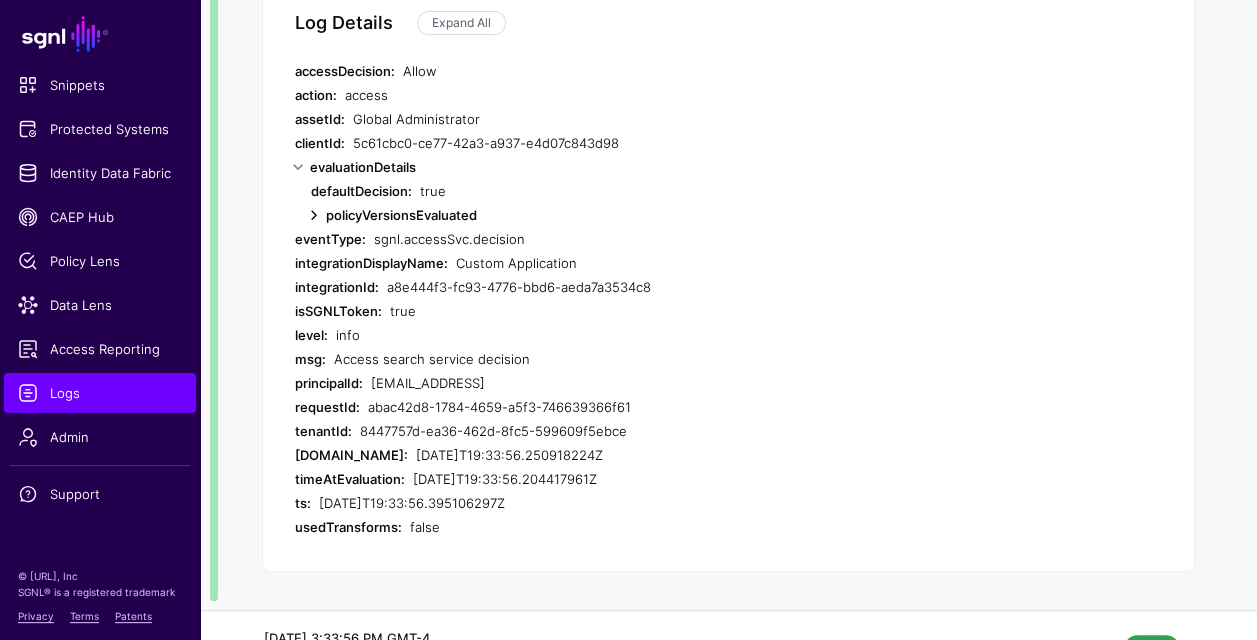 click at bounding box center (314, 215) 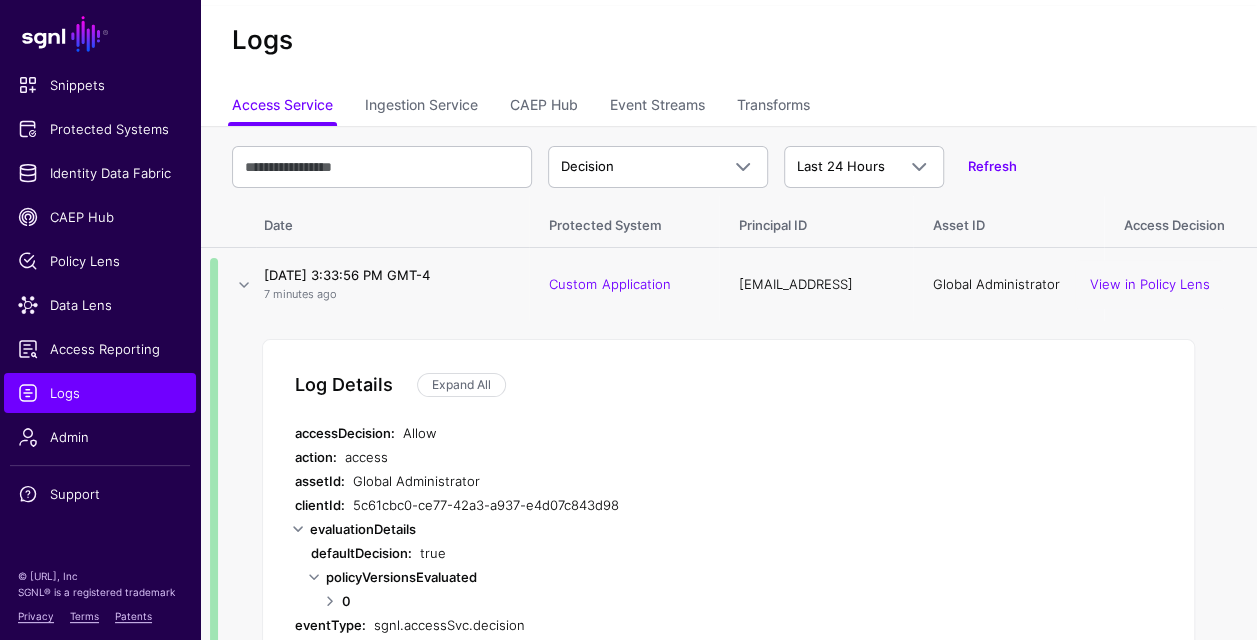 scroll, scrollTop: 0, scrollLeft: 0, axis: both 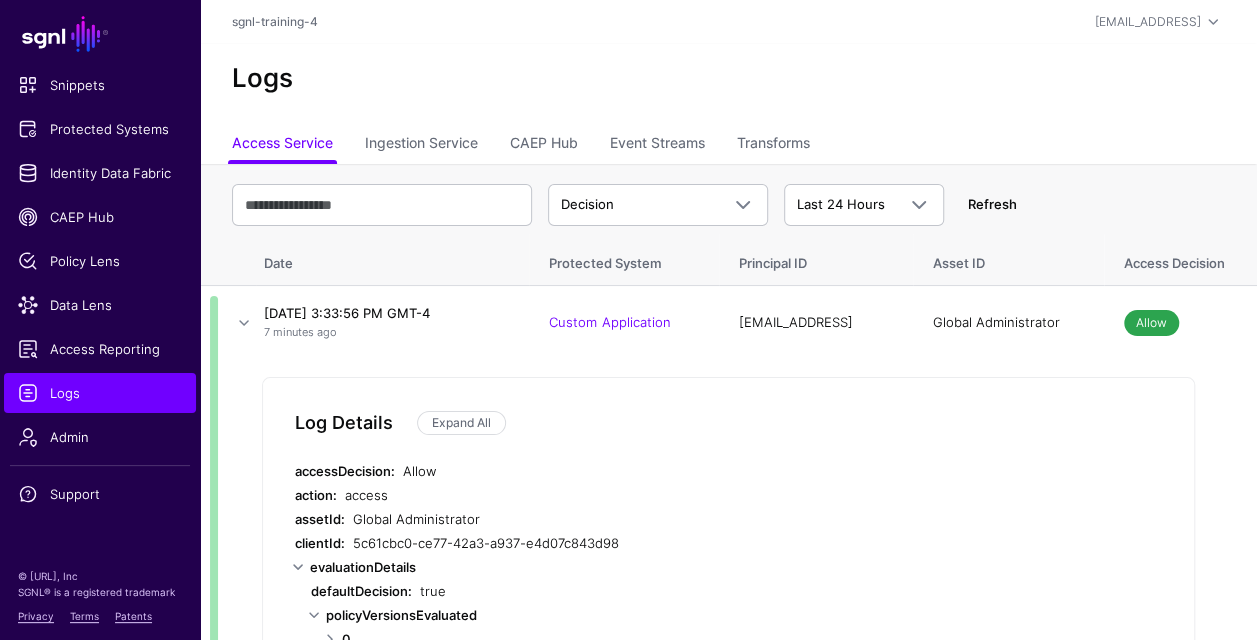 click on "Refresh" at bounding box center (992, 204) 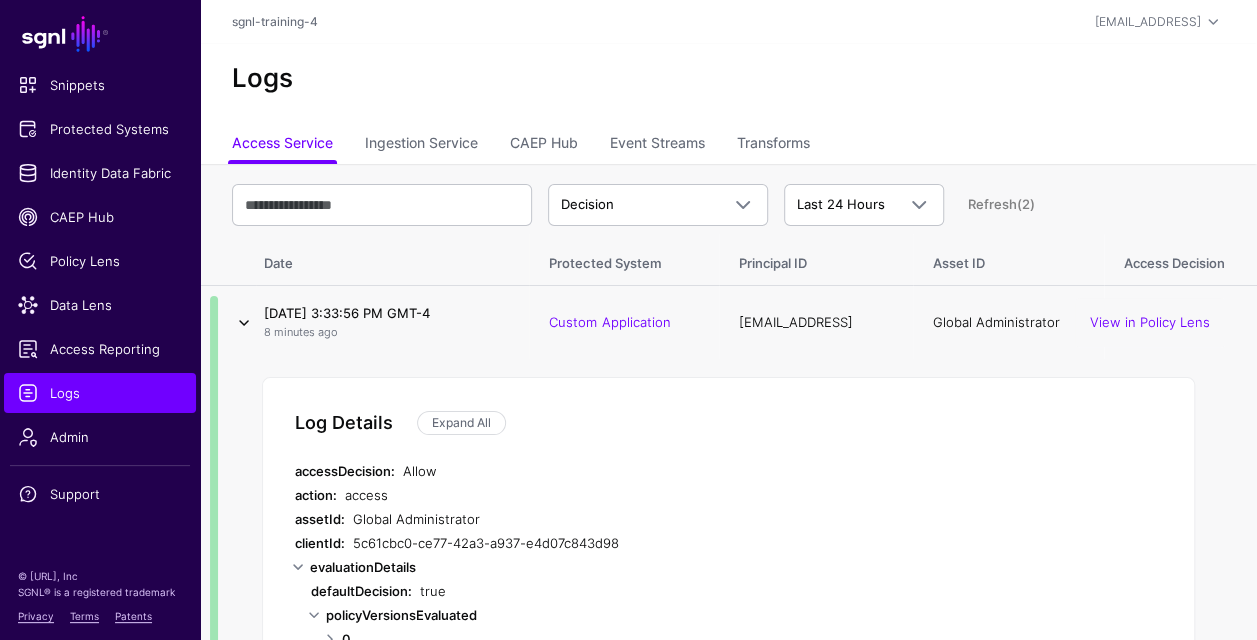 click at bounding box center [244, 323] 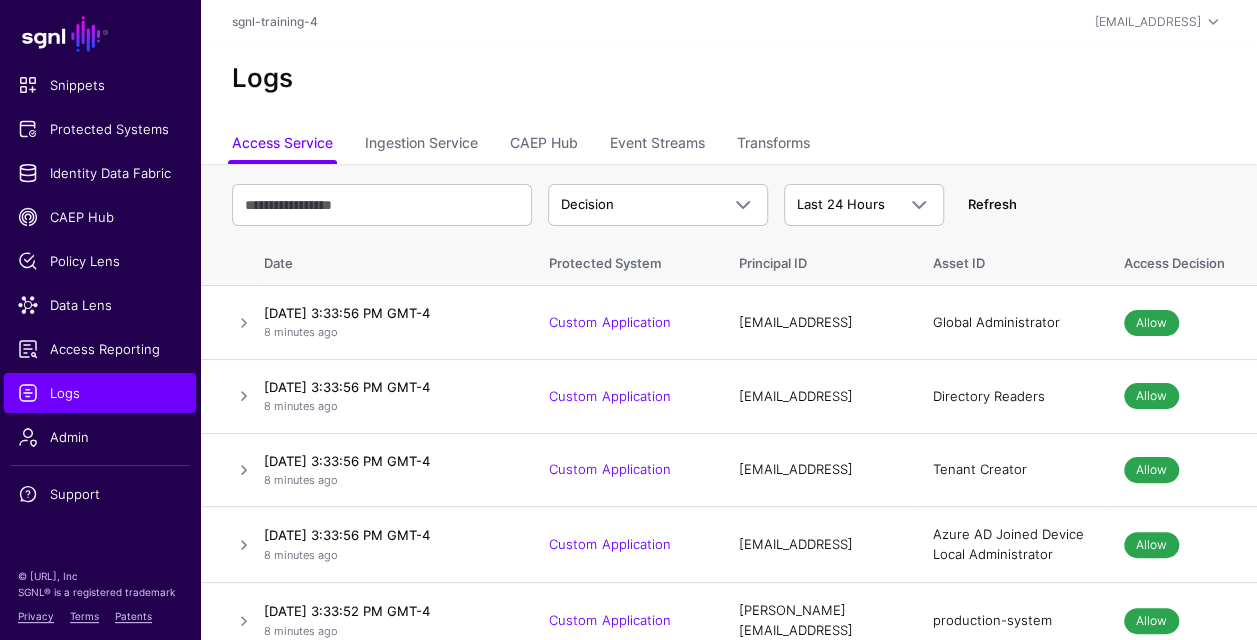 click on "Refresh" at bounding box center [992, 204] 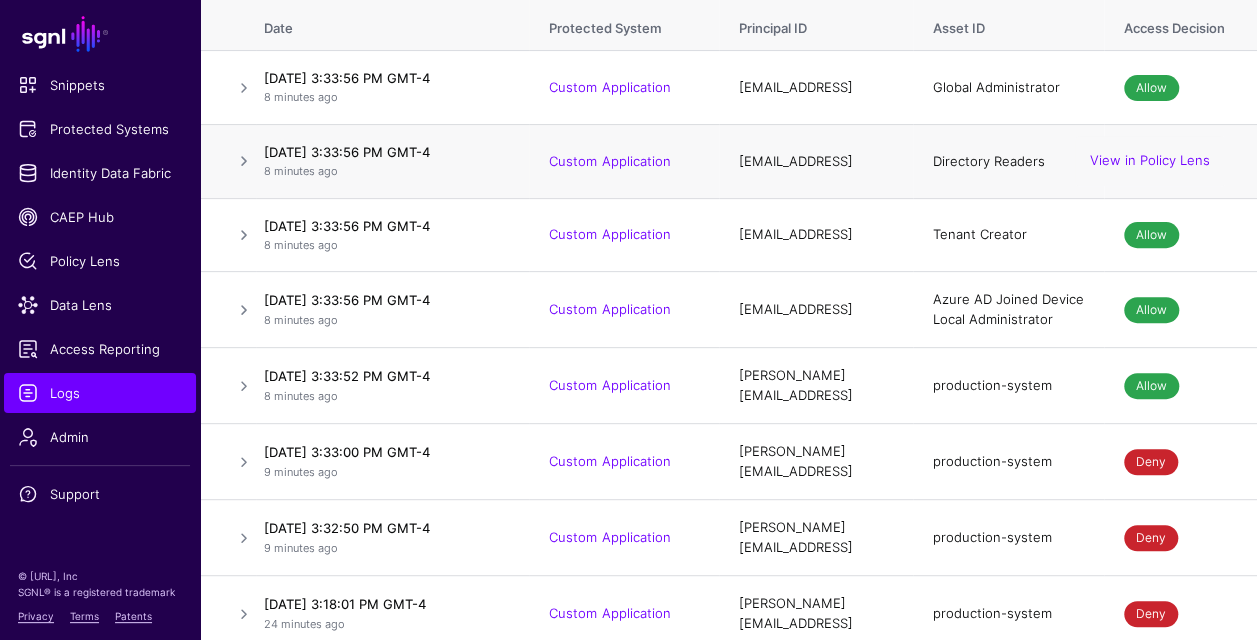 scroll, scrollTop: 0, scrollLeft: 0, axis: both 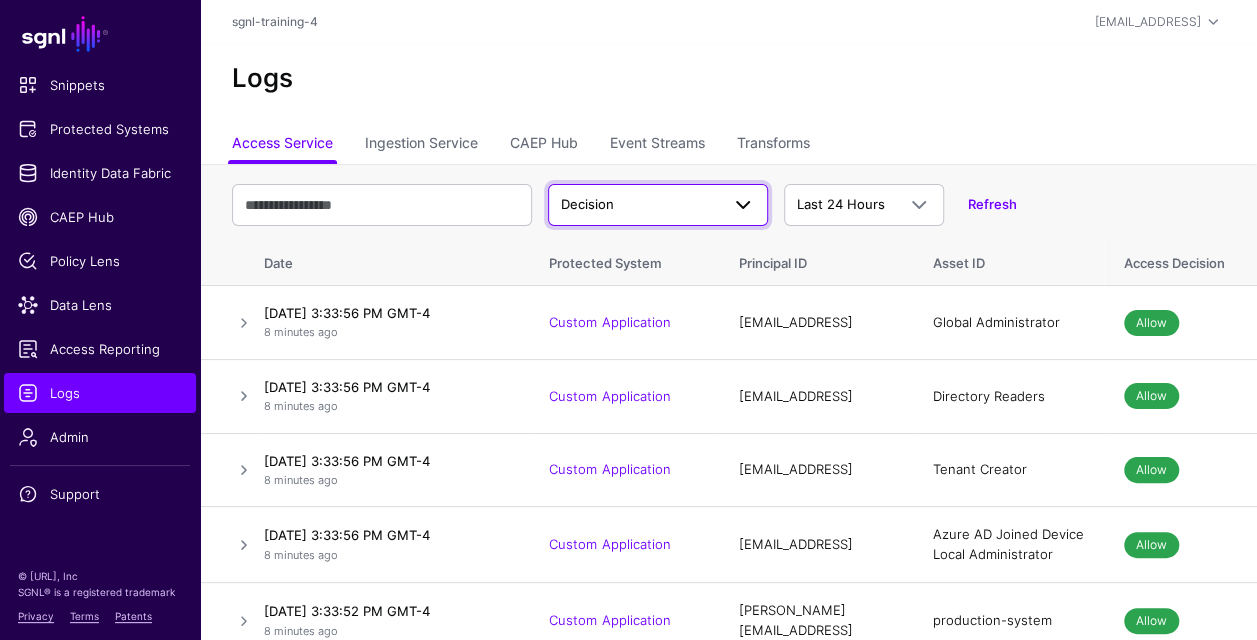 click on "Decision" at bounding box center (658, 205) 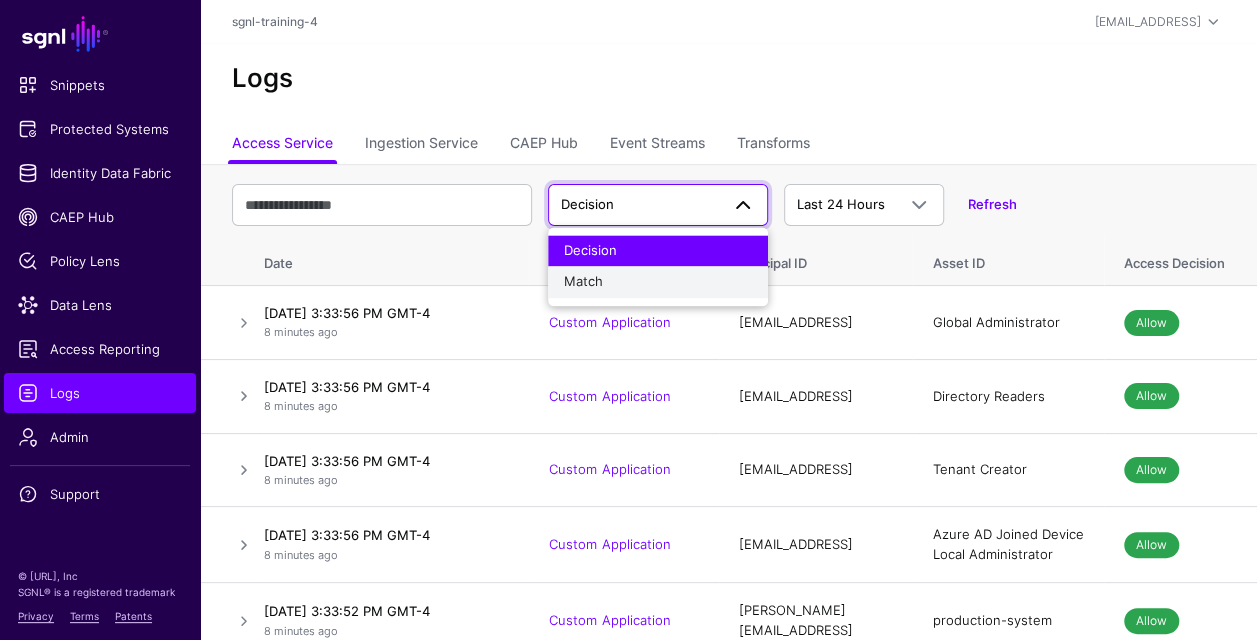 click on "Match" at bounding box center (658, 283) 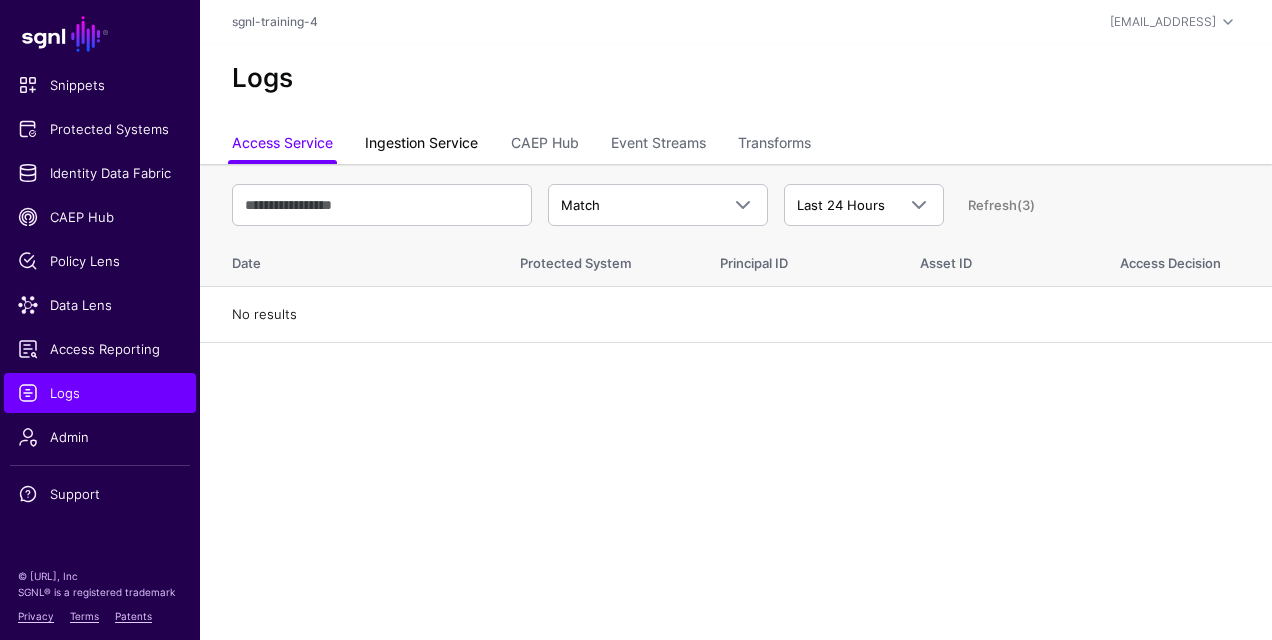 click on "Ingestion Service" 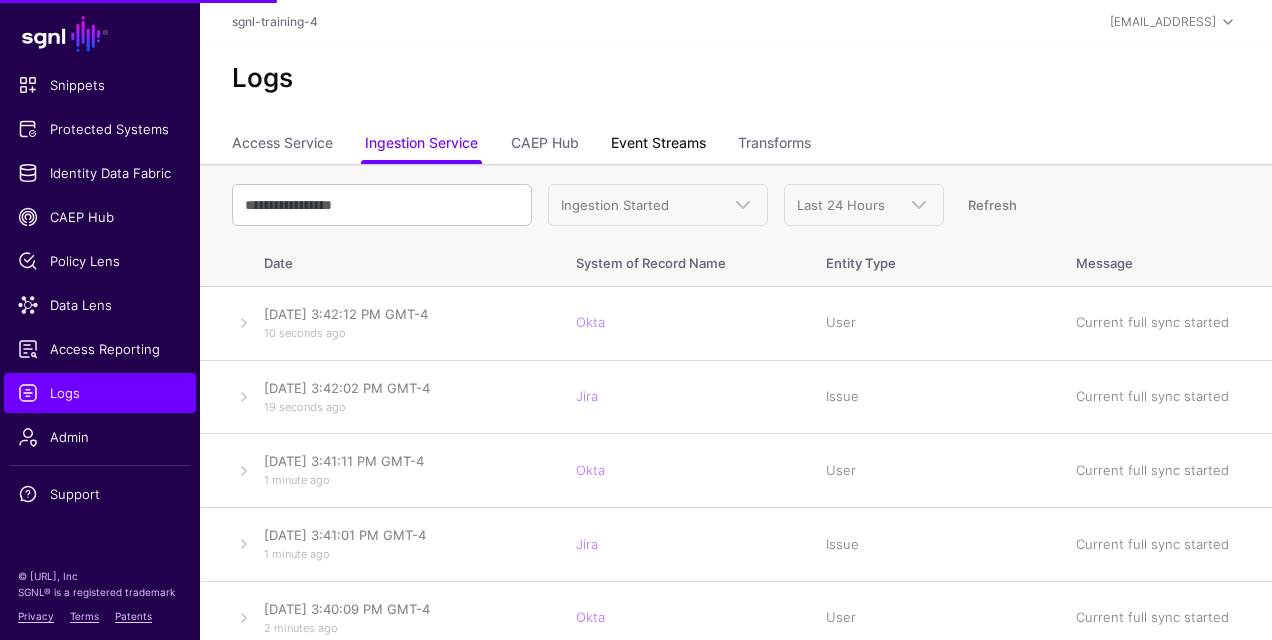 click on "Event Streams" 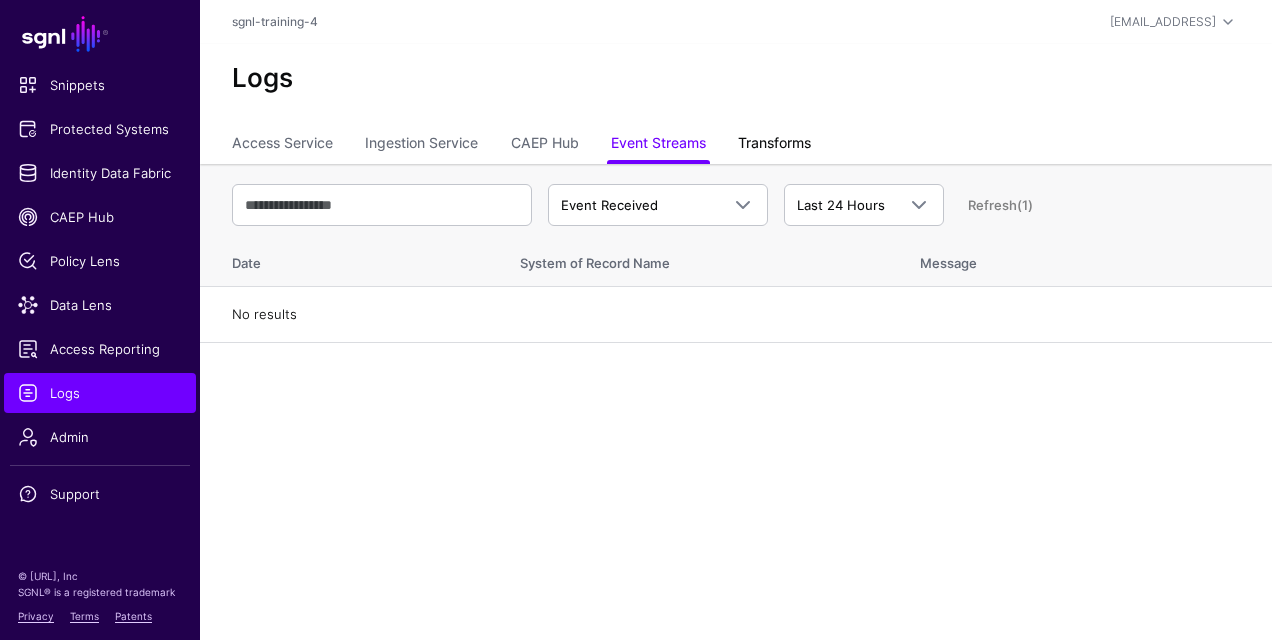 click on "Transforms" 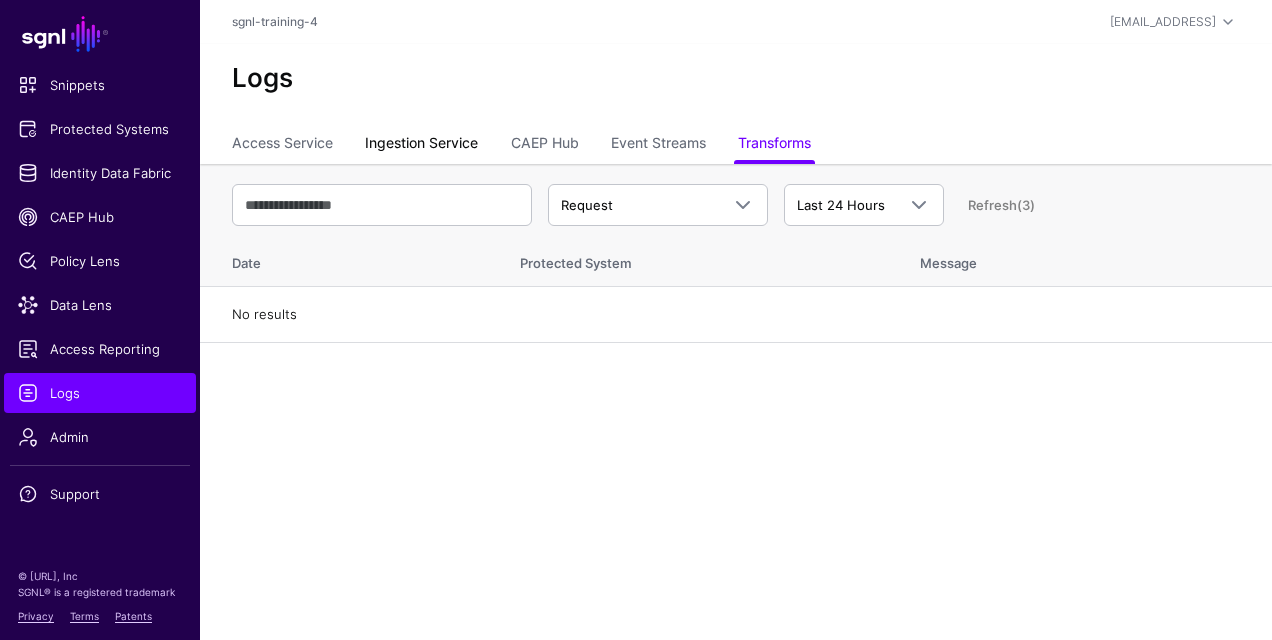 click on "Ingestion Service" 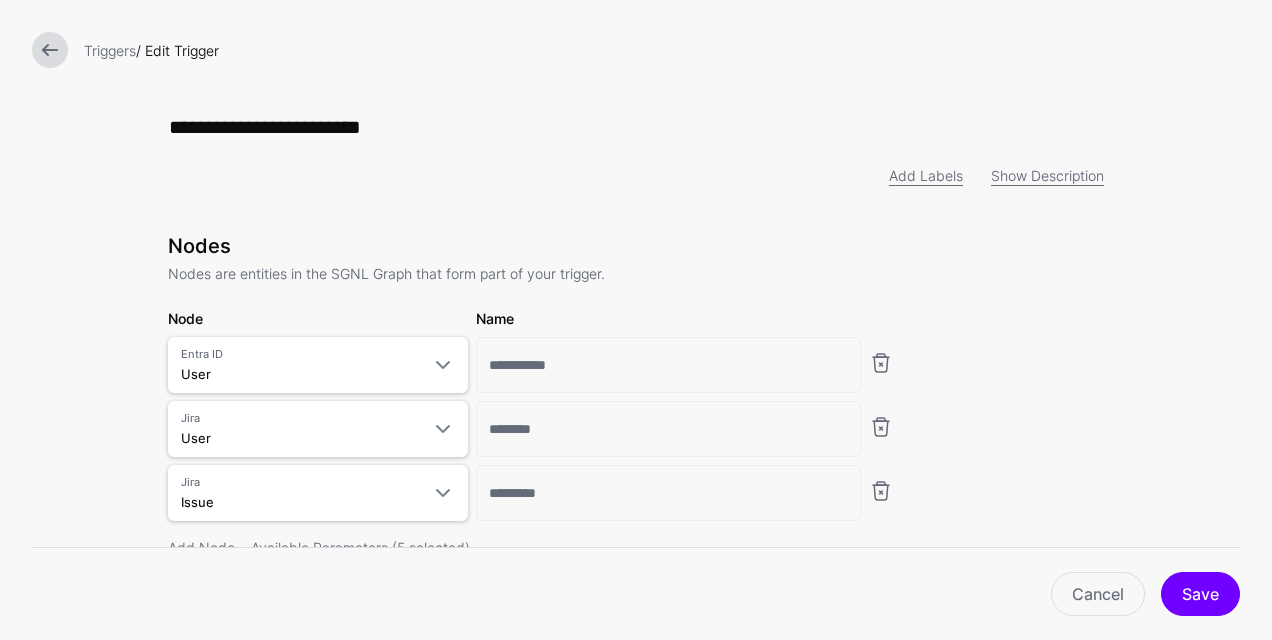 scroll, scrollTop: 0, scrollLeft: 0, axis: both 